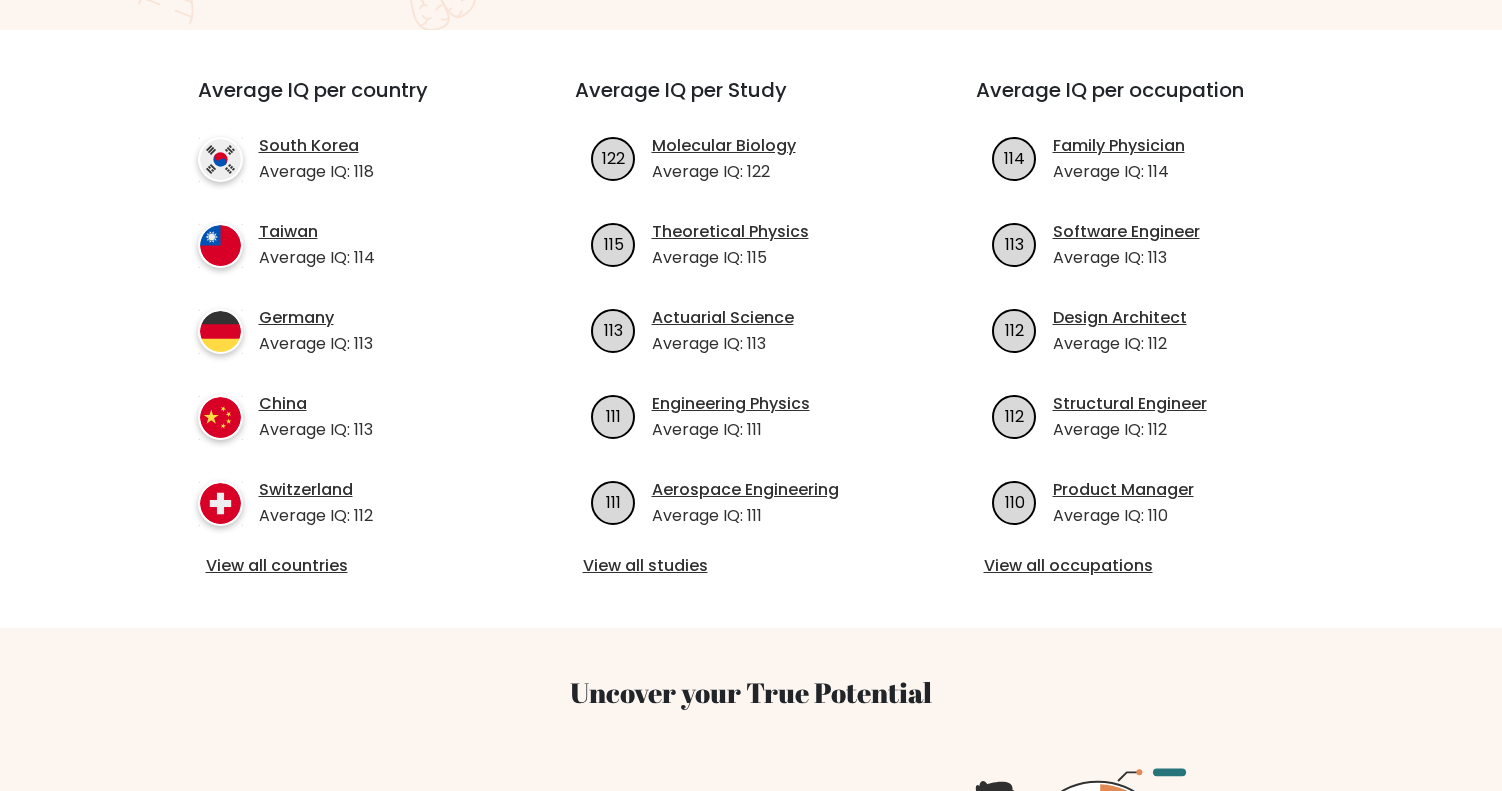 scroll, scrollTop: 652, scrollLeft: 0, axis: vertical 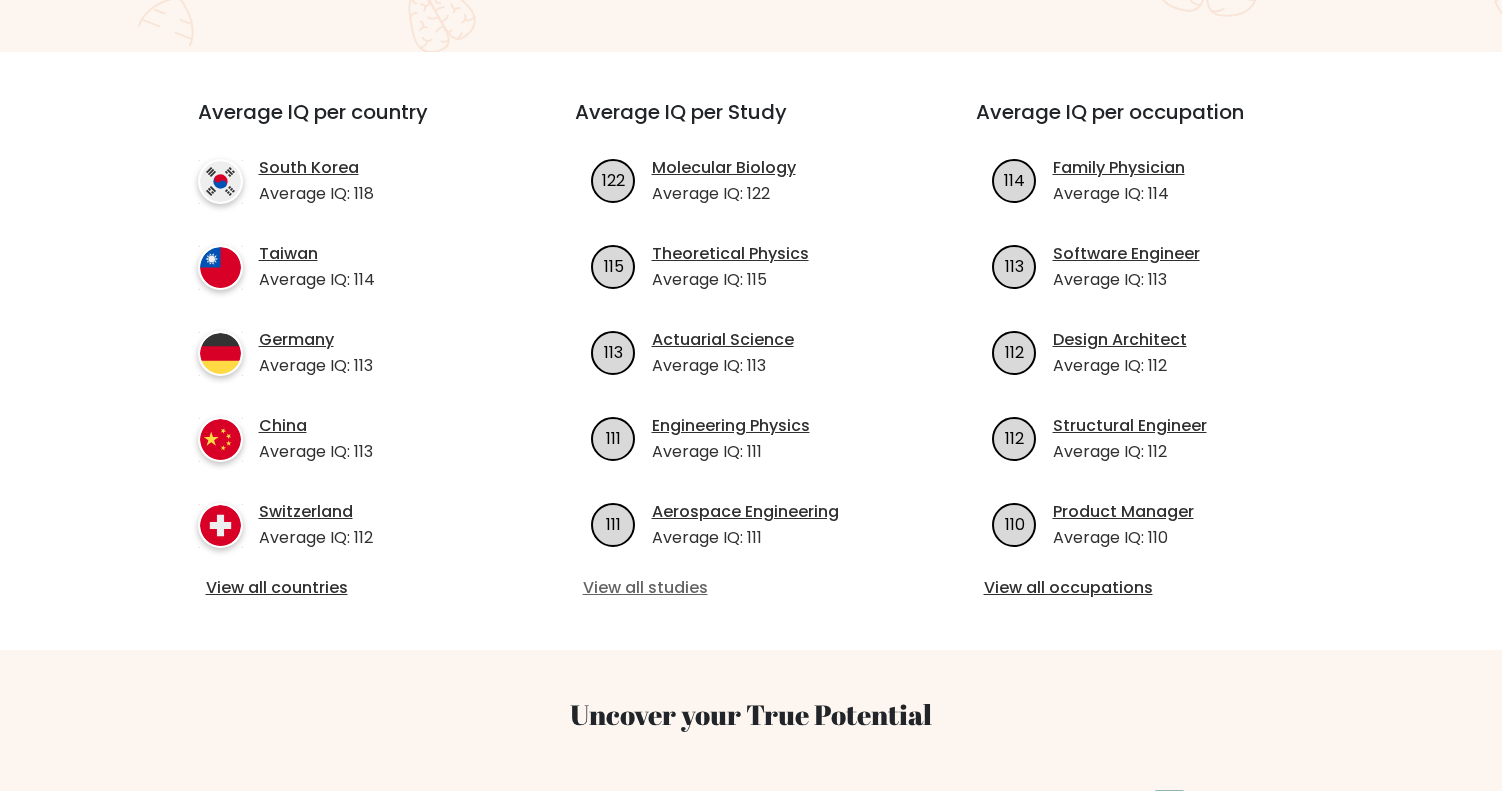 click on "View all studies" at bounding box center [751, 588] 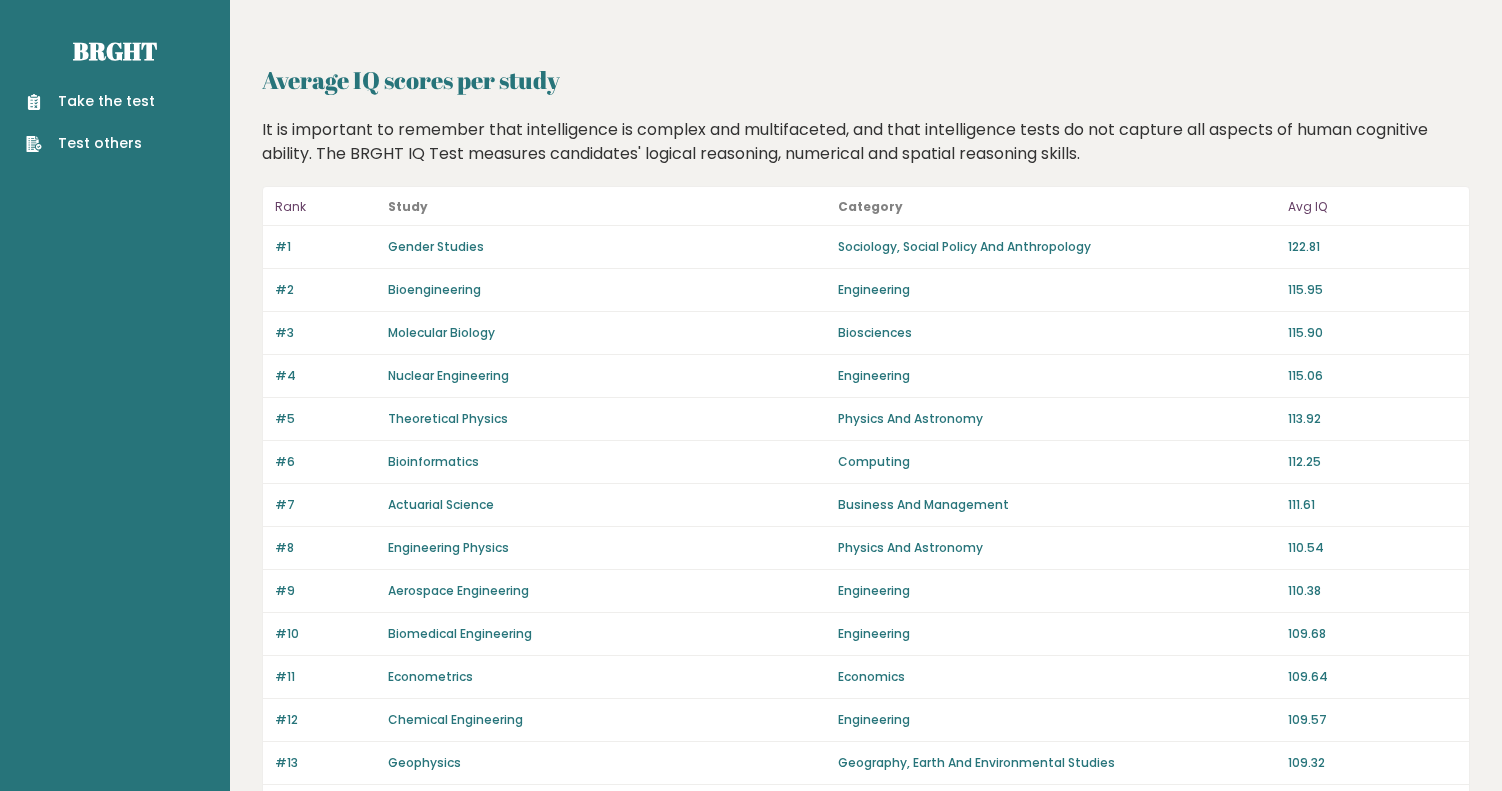 scroll, scrollTop: 0, scrollLeft: 0, axis: both 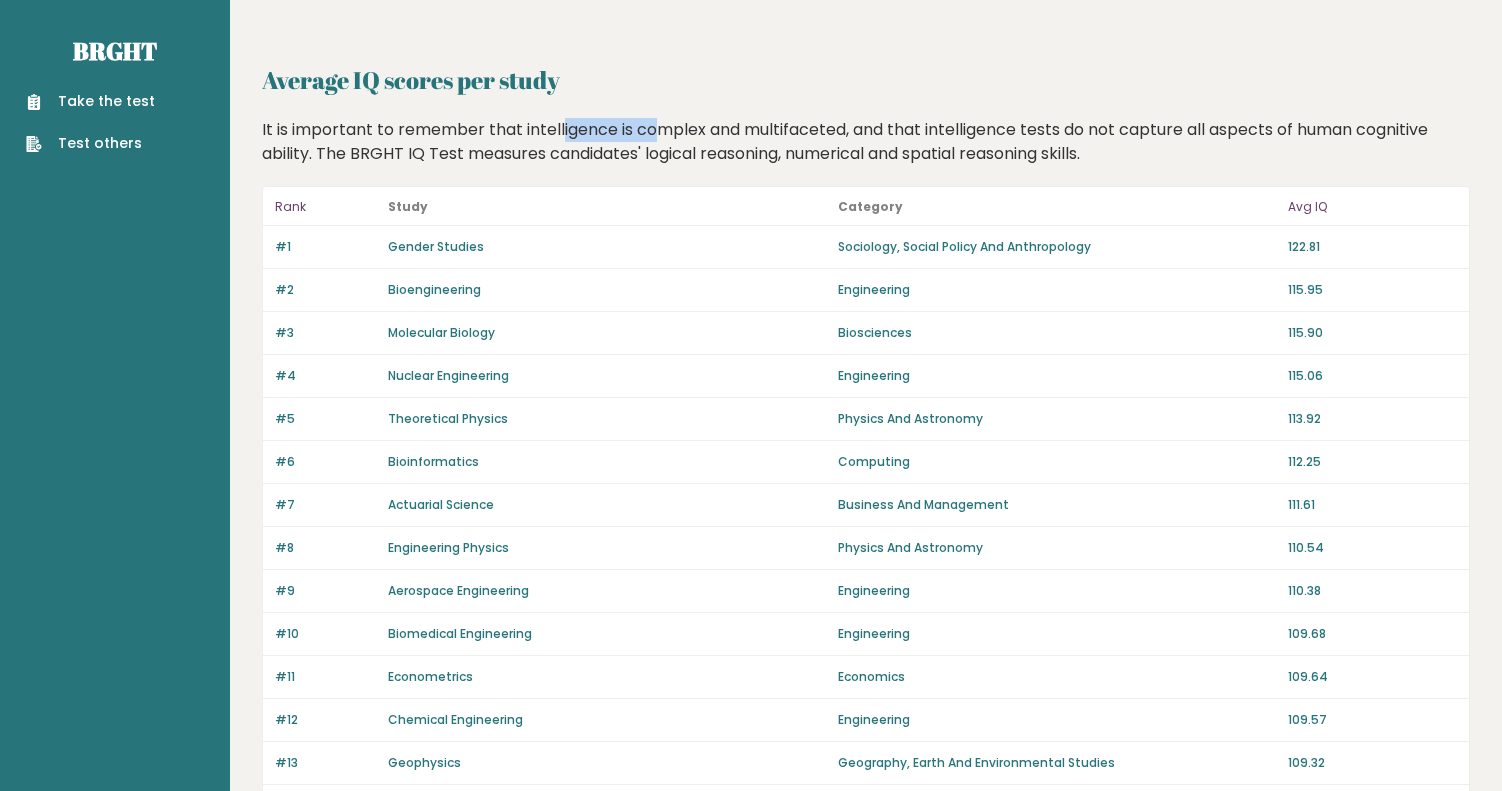 click on "It is important to remember that intelligence is complex and multifaceted, and that intelligence tests do not capture all aspects of human cognitive ability. The BRGHT IQ Test measures candidates' logical reasoning, numerical and spatial reasoning skills." at bounding box center [866, 142] 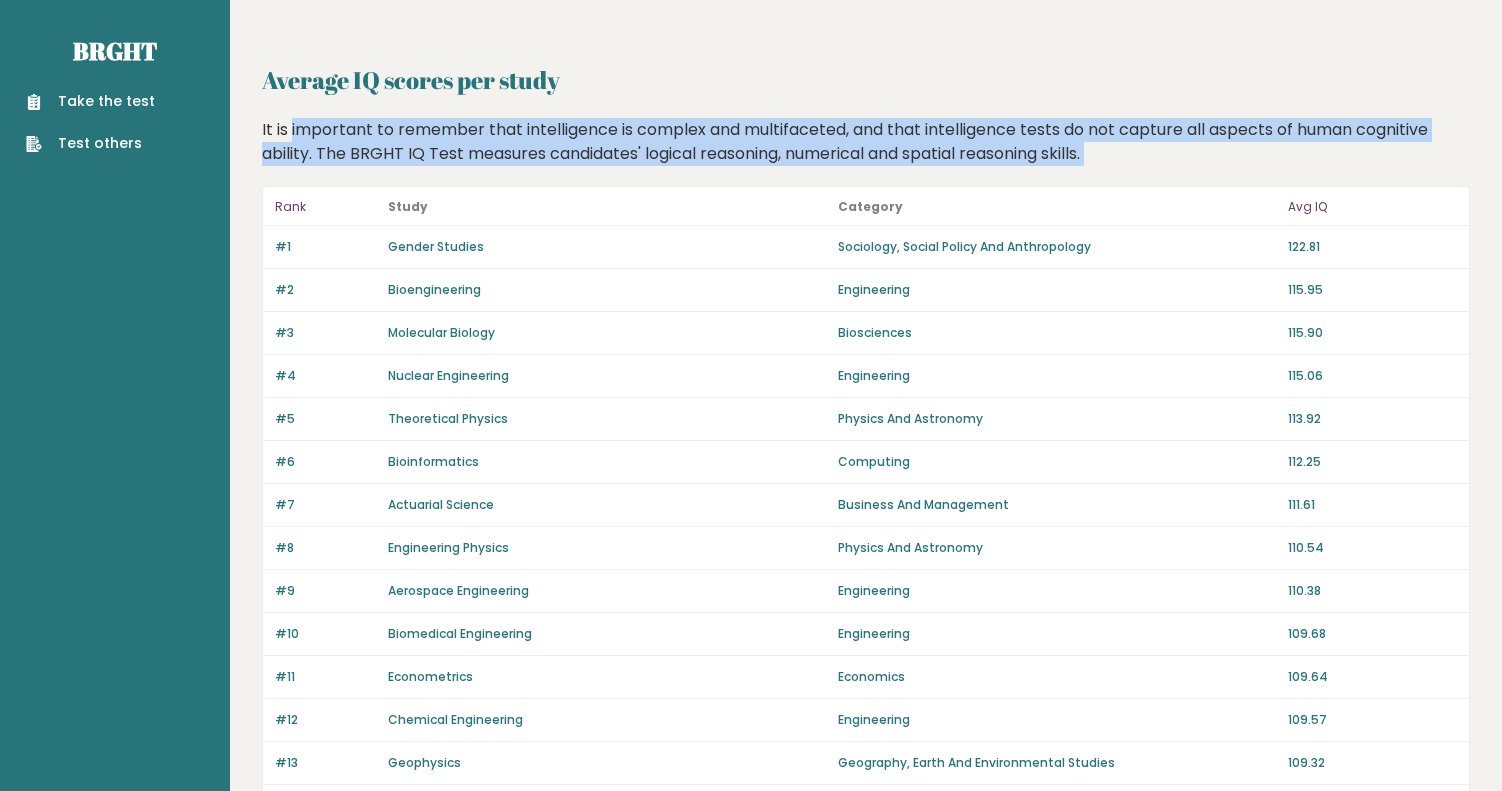 click on "It is important to remember that intelligence is complex and multifaceted, and that intelligence tests do not capture all aspects of human cognitive ability. The BRGHT IQ Test measures candidates' logical reasoning, numerical and spatial reasoning skills." at bounding box center (866, 142) 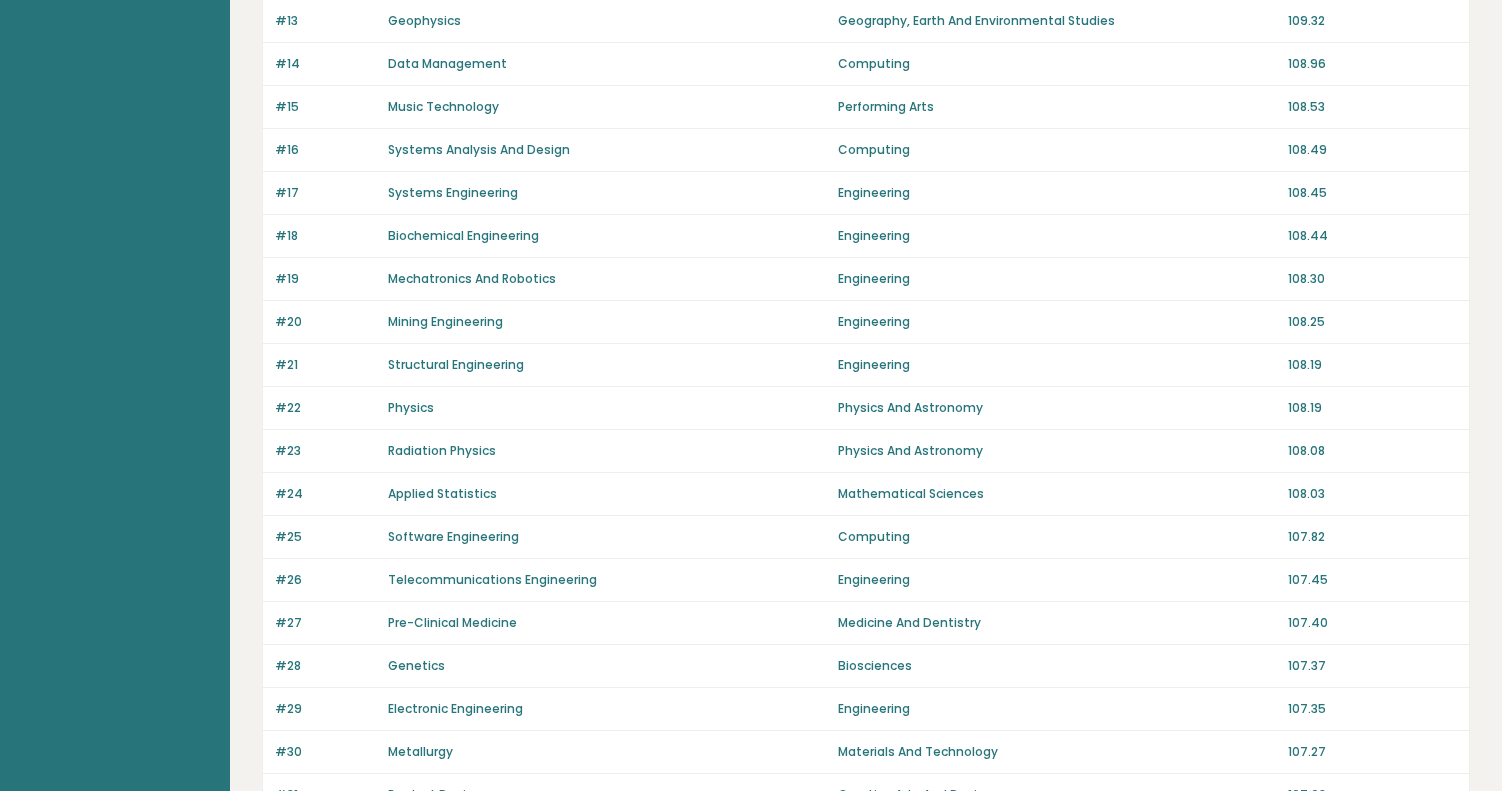 scroll, scrollTop: 902, scrollLeft: 0, axis: vertical 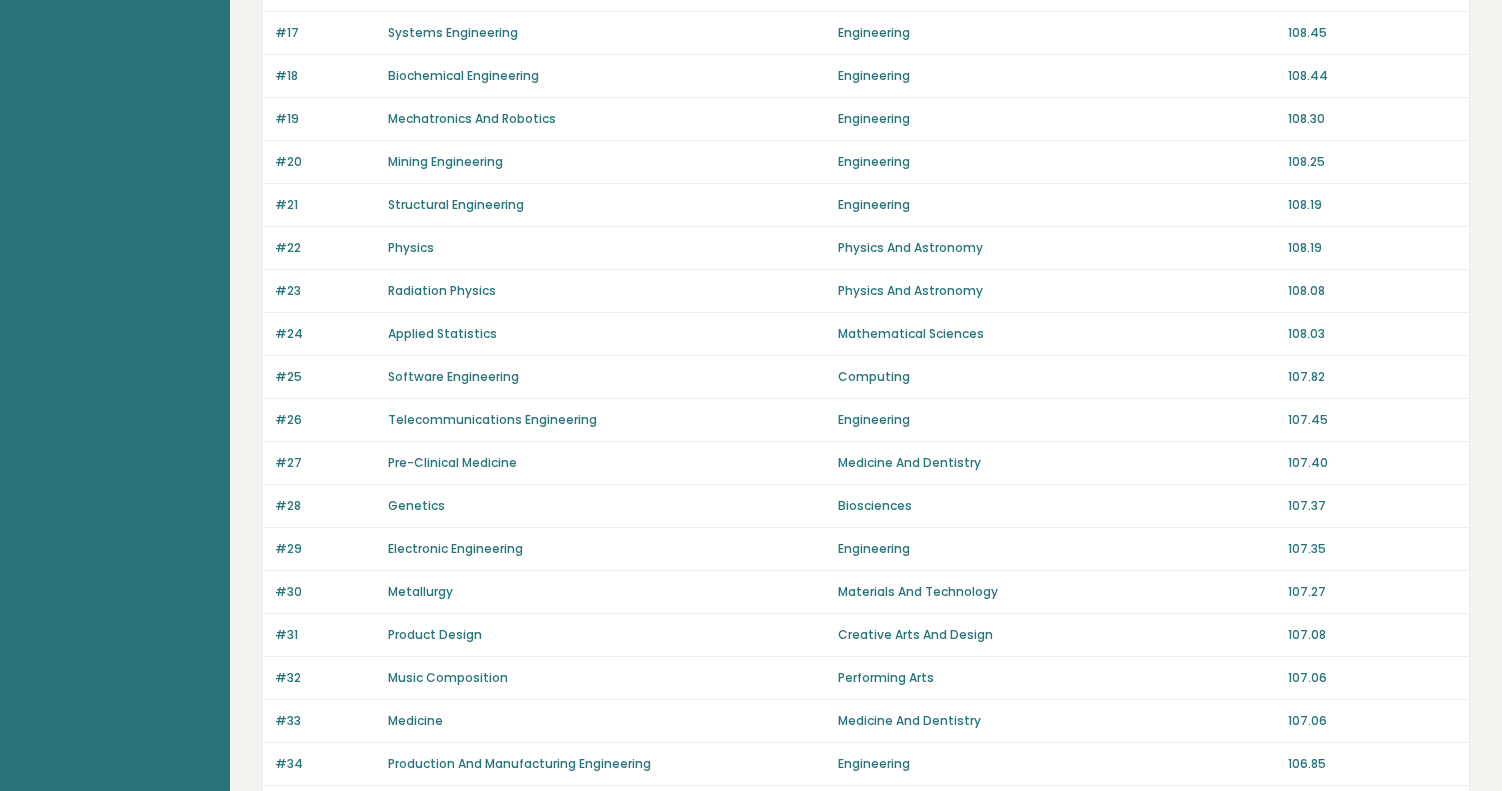 click on "Software Engineering" at bounding box center [453, 376] 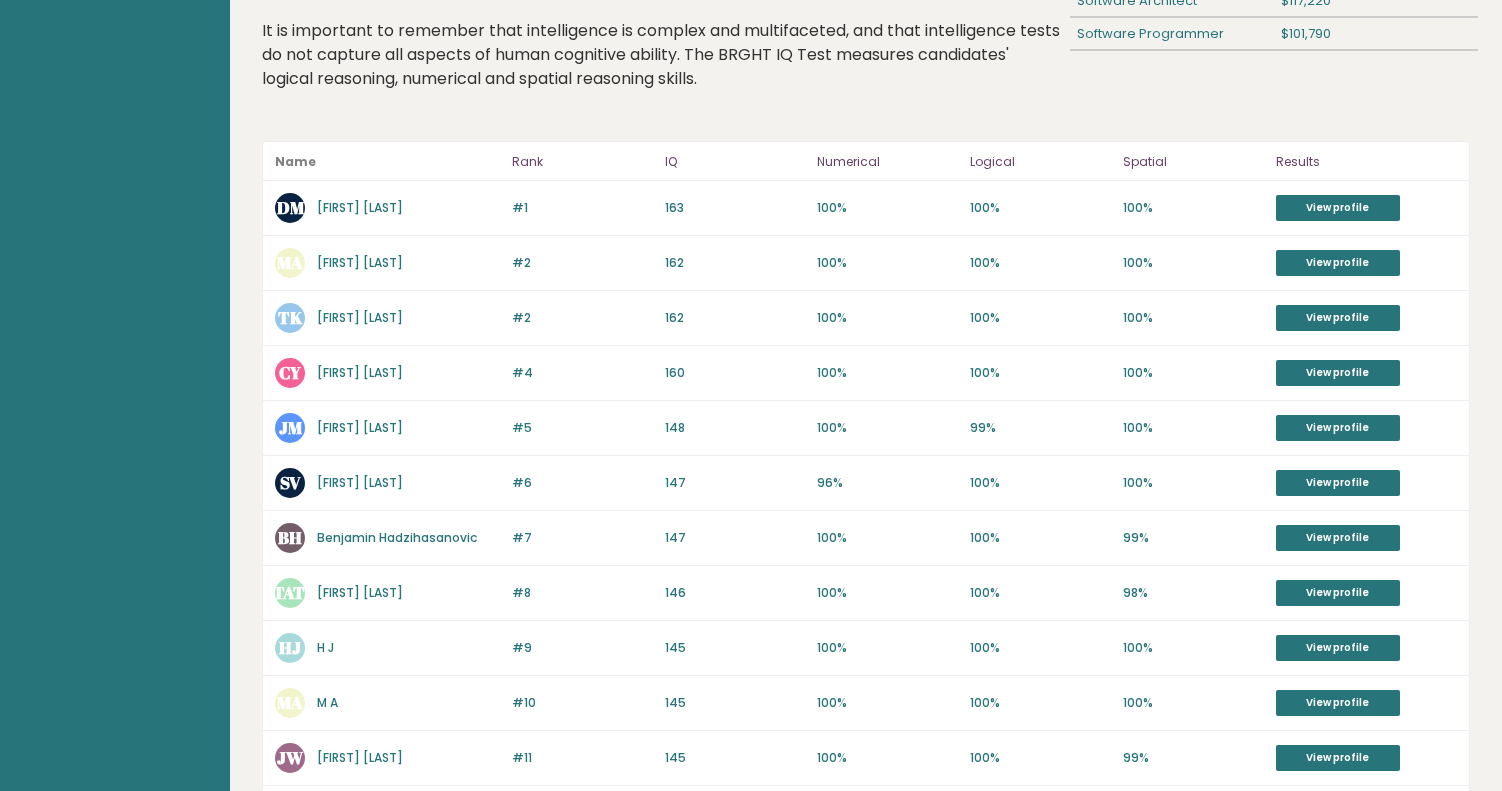 scroll, scrollTop: 296, scrollLeft: 0, axis: vertical 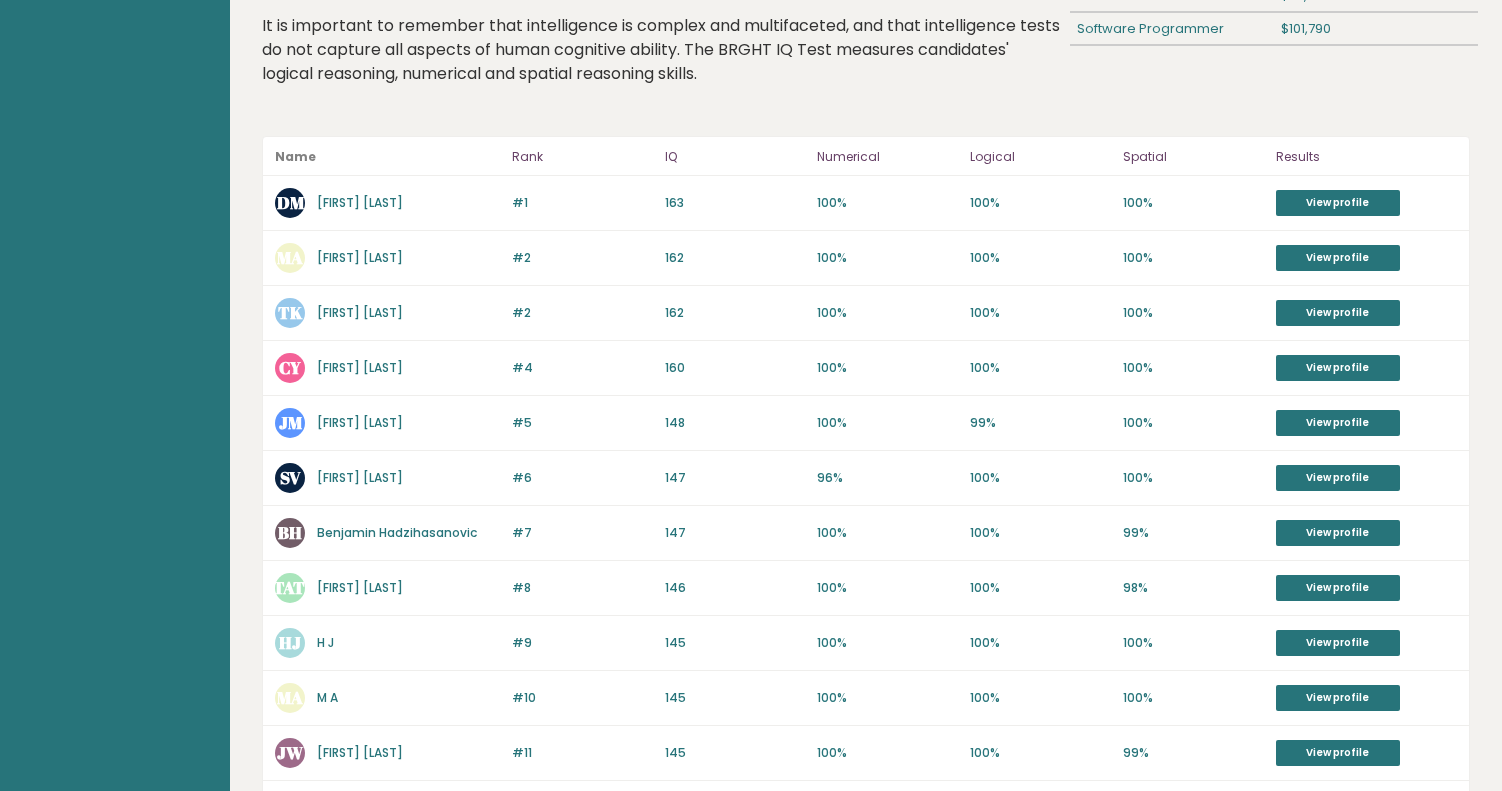 click on "Software Engineering is a field of study that focuses on the design, development, and maintenance of software systems. It involves the application of engineering principles and methods to create reliable and efficient software solutions to complex problems.
Based on the 1359100 people who completed an IQ test at BRGHT, the average IQ of people who study Software Engineering is 107.78. With this IQ score, Software Engineering ranks #21 on the  list of studies by average IQ .
It is important to remember that intelligence is complex and multifaceted, and that intelligence tests do not capture all aspects of human cognitive ability. The BRGHT IQ Test measures candidates' logical reasoning, numerical and spatial reasoning skills." at bounding box center [662, -31] 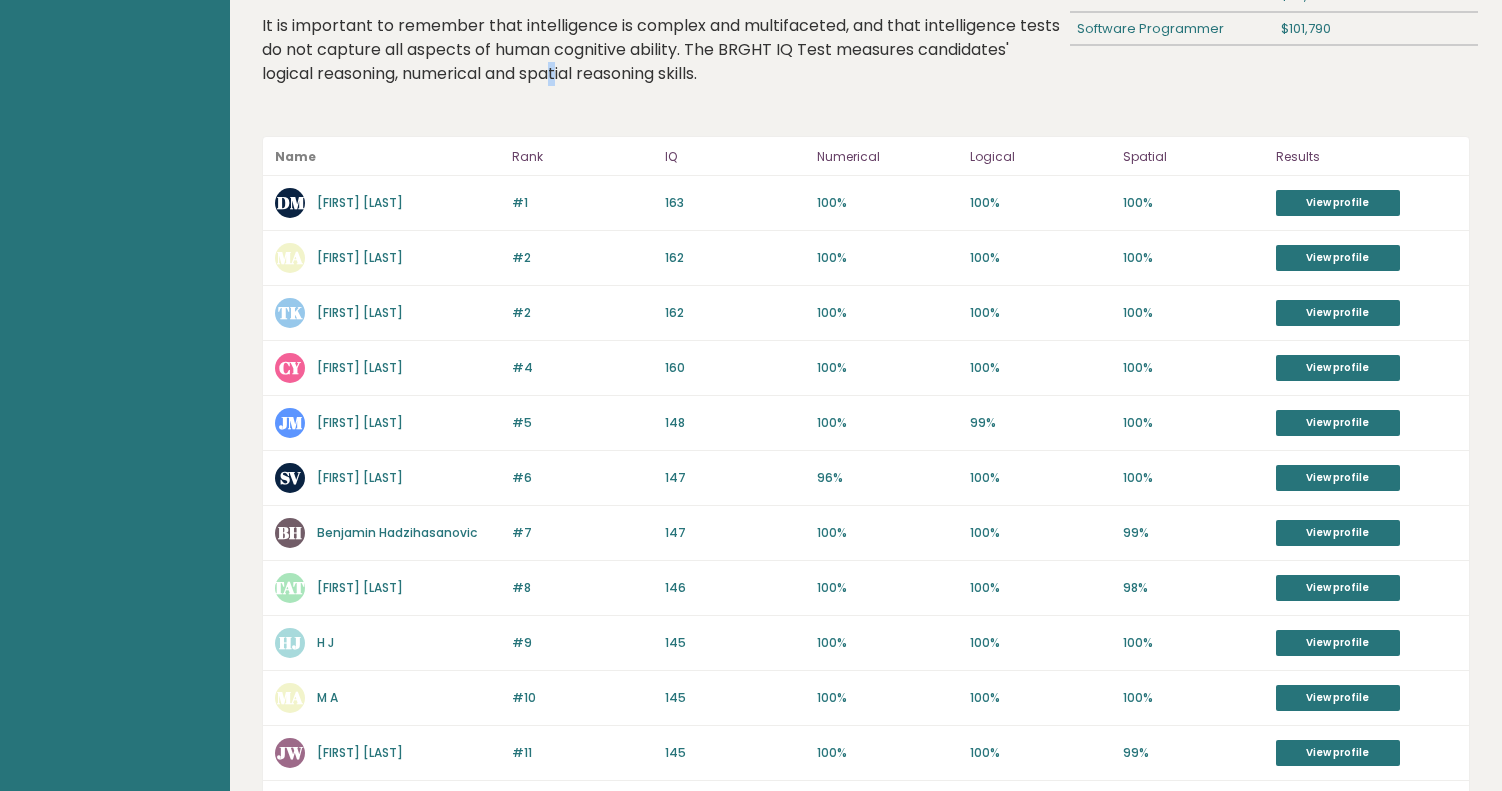 click on "Software Engineering is a field of study that focuses on the design, development, and maintenance of software systems. It involves the application of engineering principles and methods to create reliable and efficient software solutions to complex problems.
Based on the 1359100 people who completed an IQ test at BRGHT, the average IQ of people who study Software Engineering is 107.78. With this IQ score, Software Engineering ranks #21 on the  list of studies by average IQ .
It is important to remember that intelligence is complex and multifaceted, and that intelligence tests do not capture all aspects of human cognitive ability. The BRGHT IQ Test measures candidates' logical reasoning, numerical and spatial reasoning skills." at bounding box center (662, -31) 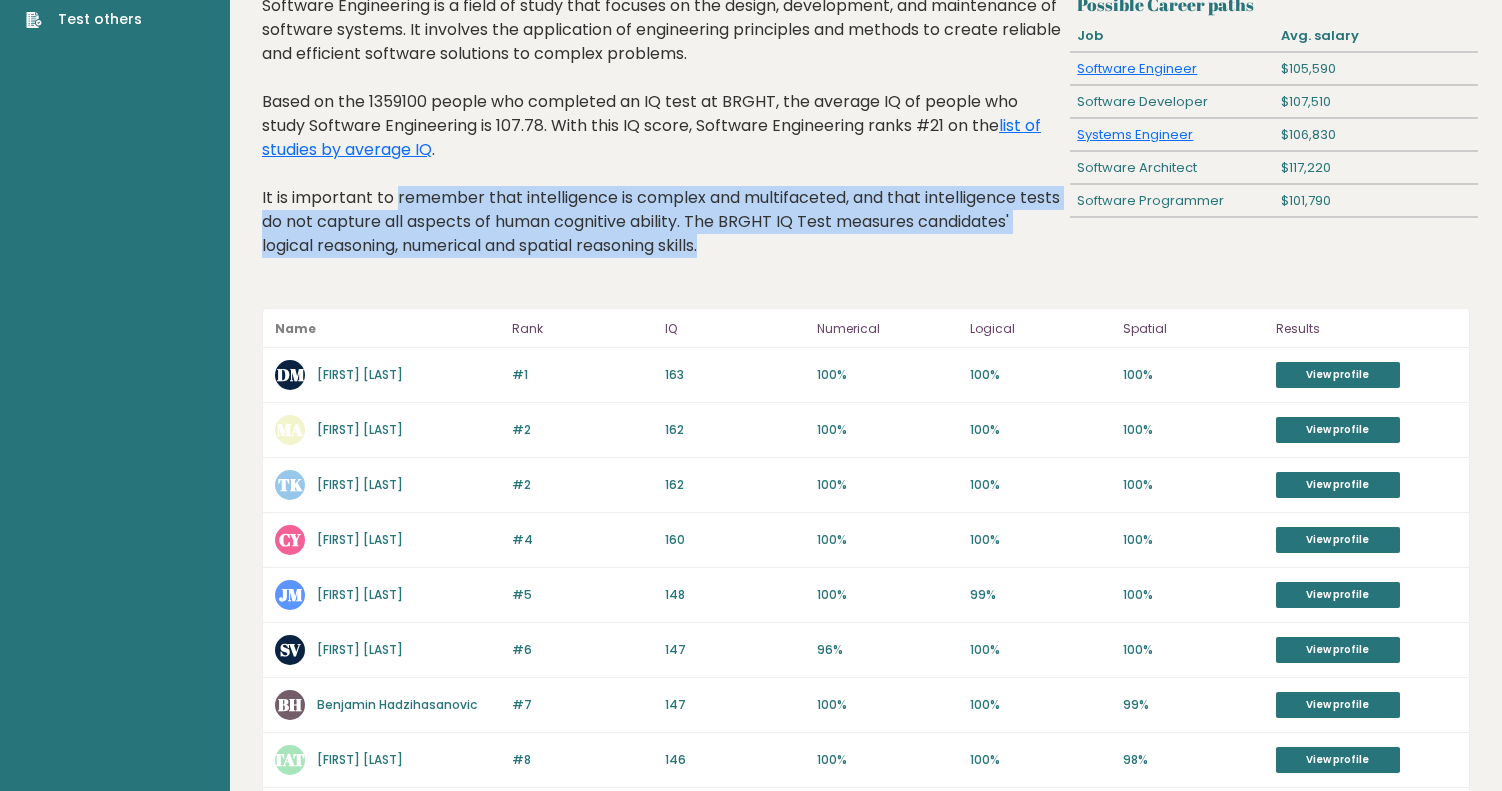 scroll, scrollTop: 102, scrollLeft: 0, axis: vertical 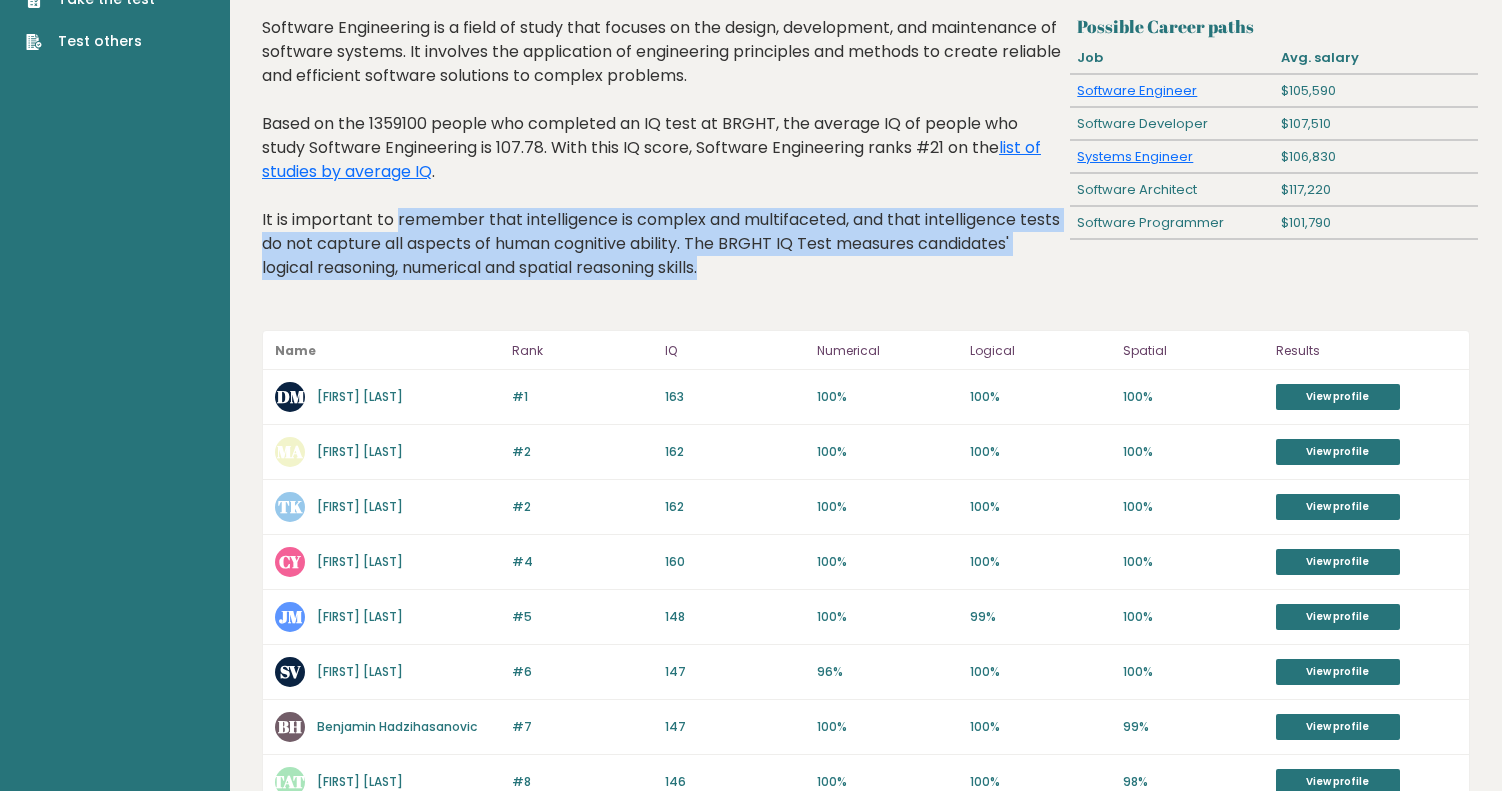 click on "Software Engineering is a field of study that focuses on the design, development, and maintenance of software systems. It involves the application of engineering principles and methods to create reliable and efficient software solutions to complex problems.
Based on the 1359100 people who completed an IQ test at BRGHT, the average IQ of people who study Software Engineering is 107.78. With this IQ score, Software Engineering ranks #21 on the  list of studies by average IQ .
It is important to remember that intelligence is complex and multifaceted, and that intelligence tests do not capture all aspects of human cognitive ability. The BRGHT IQ Test measures candidates' logical reasoning, numerical and spatial reasoning skills." at bounding box center [662, 163] 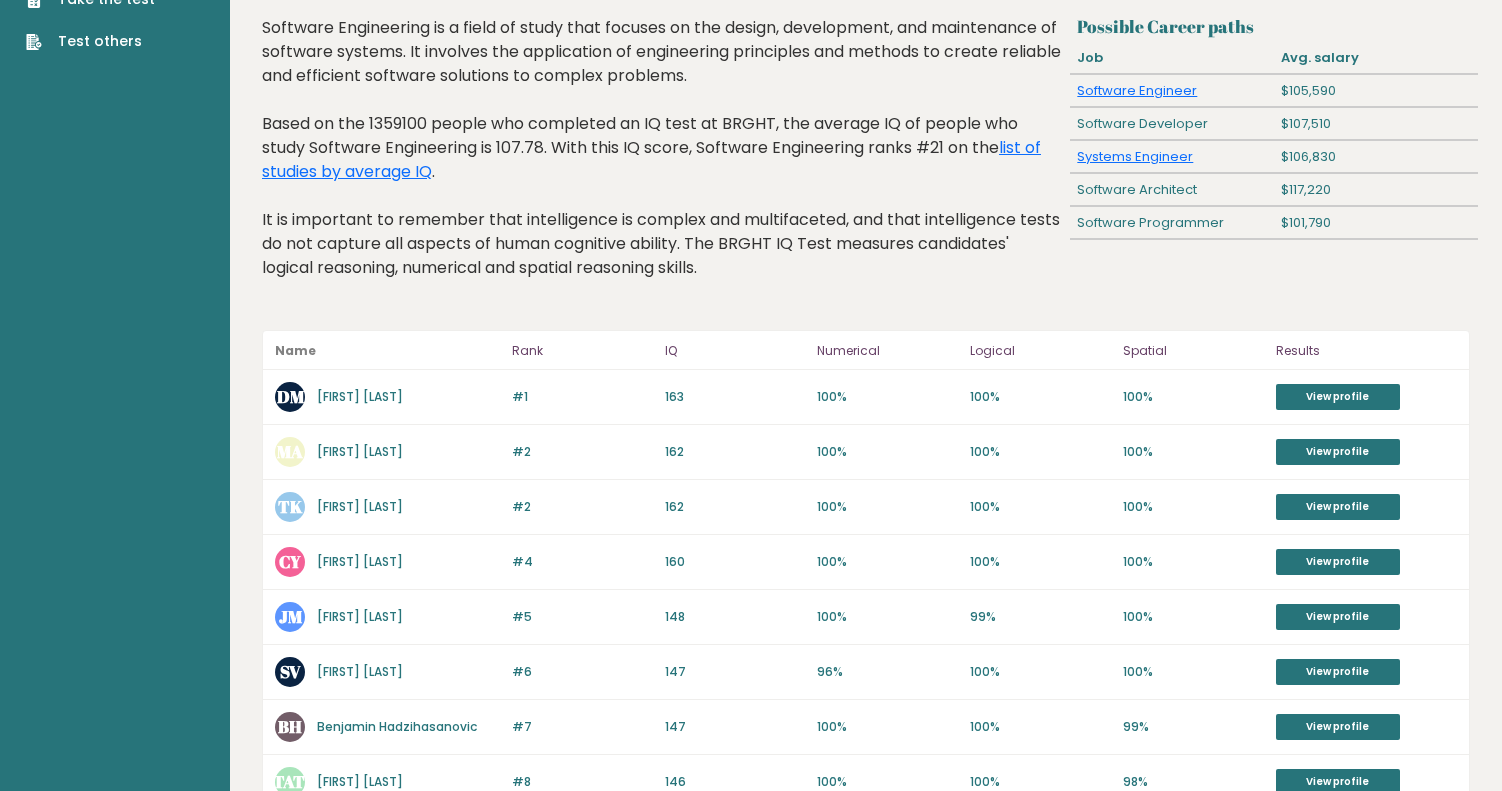 click on "Software Engineering is a field of study that focuses on the design, development, and maintenance of software systems. It involves the application of engineering principles and methods to create reliable and efficient software solutions to complex problems.
Based on the 1359100 people who completed an IQ test at BRGHT, the average IQ of people who study Software Engineering is 107.78. With this IQ score, Software Engineering ranks #21 on the  list of studies by average IQ .
It is important to remember that intelligence is complex and multifaceted, and that intelligence tests do not capture all aspects of human cognitive ability. The BRGHT IQ Test measures candidates' logical reasoning, numerical and spatial reasoning skills." at bounding box center (662, 163) 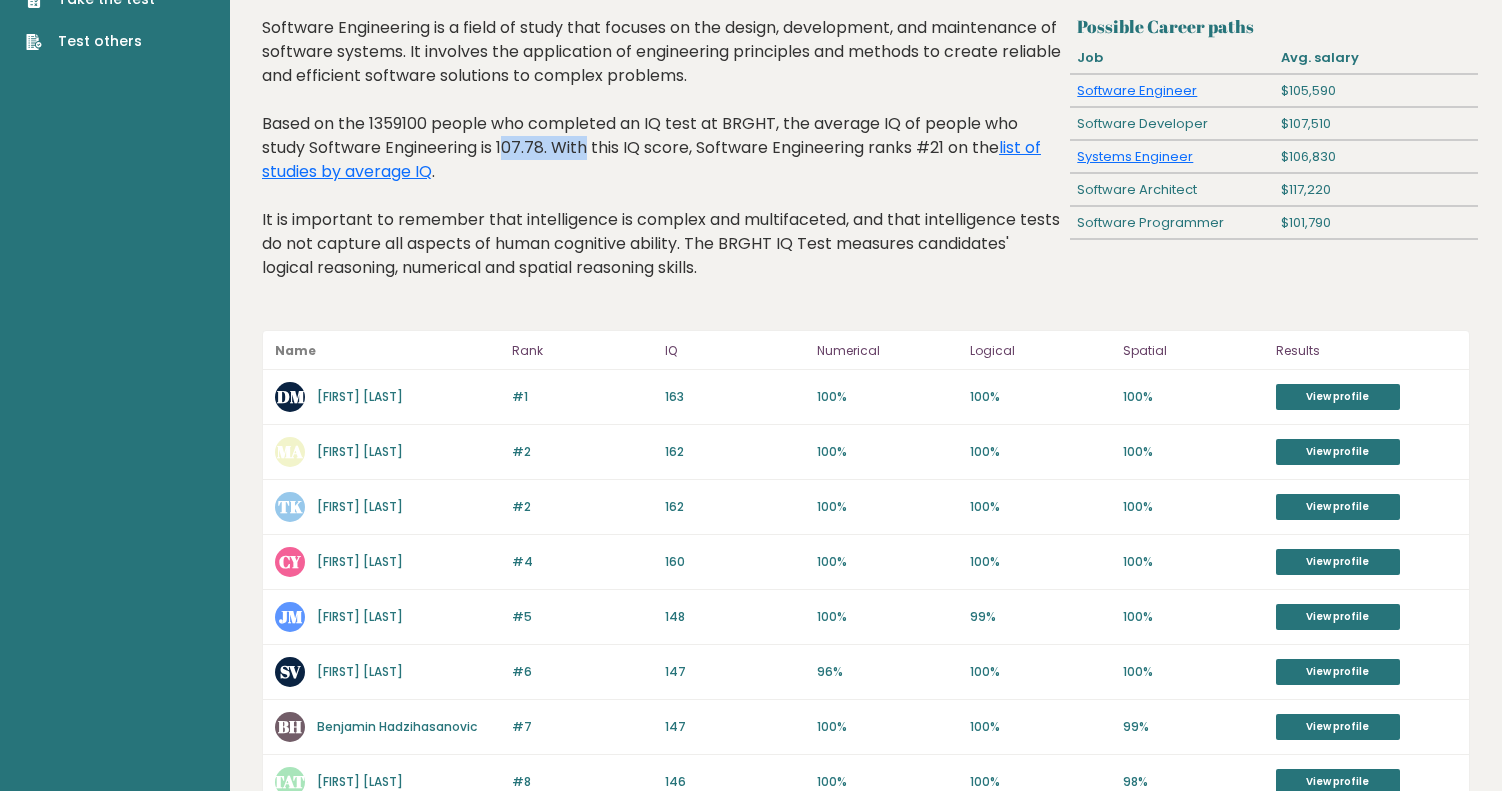 click on "Software Engineering is a field of study that focuses on the design, development, and maintenance of software systems. It involves the application of engineering principles and methods to create reliable and efficient software solutions to complex problems.
Based on the 1359100 people who completed an IQ test at BRGHT, the average IQ of people who study Software Engineering is 107.78. With this IQ score, Software Engineering ranks #21 on the  list of studies by average IQ .
It is important to remember that intelligence is complex and multifaceted, and that intelligence tests do not capture all aspects of human cognitive ability. The BRGHT IQ Test measures candidates' logical reasoning, numerical and spatial reasoning skills." at bounding box center (662, 163) 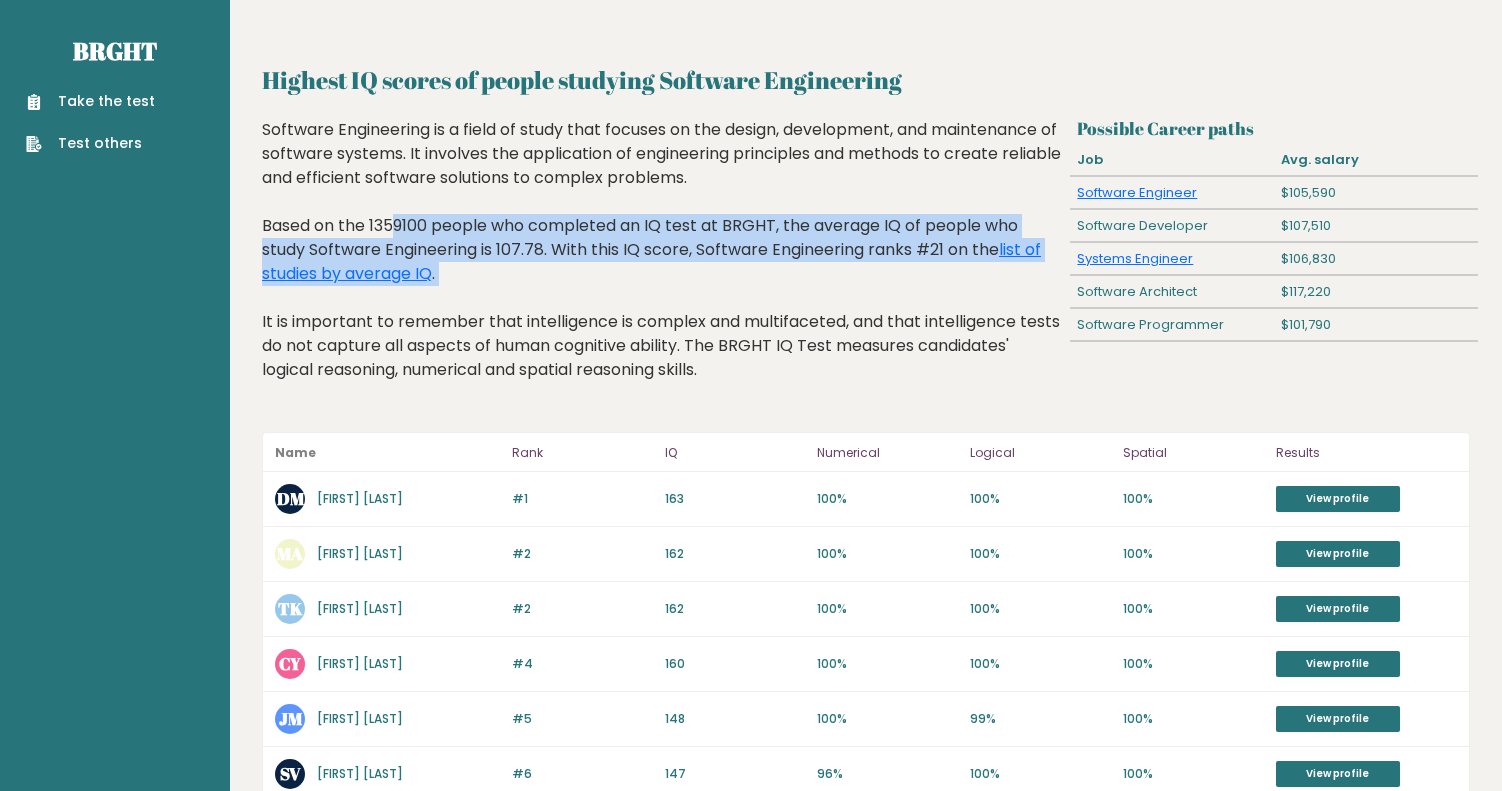 scroll, scrollTop: 0, scrollLeft: 0, axis: both 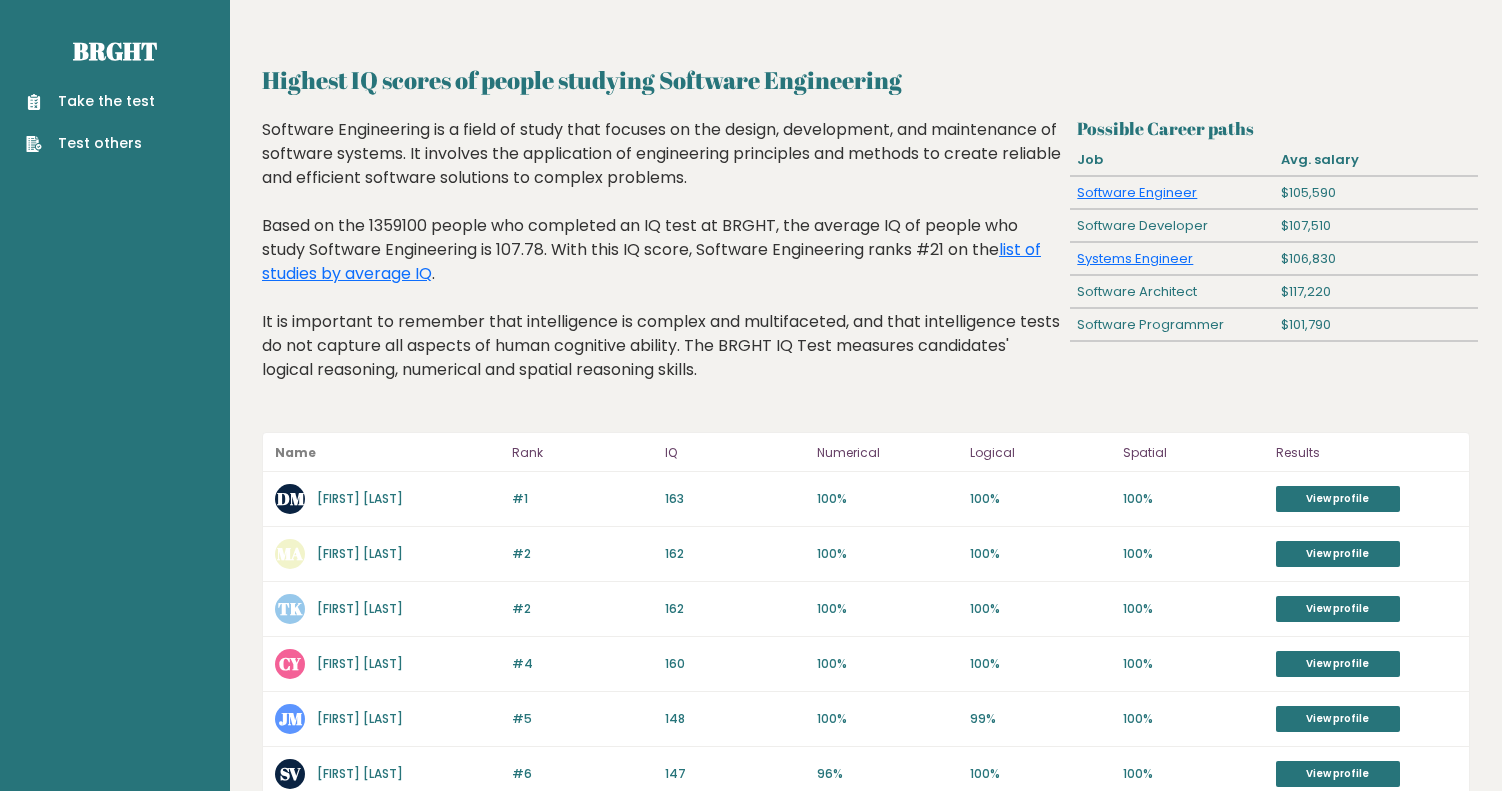 click on "Software Engineering is a field of study that focuses on the design, development, and maintenance of software systems. It involves the application of engineering principles and methods to create reliable and efficient software solutions to complex problems.
Based on the 1359100 people who completed an IQ test at BRGHT, the average IQ of people who study Software Engineering is 107.78. With this IQ score, Software Engineering ranks #21 on the  list of studies by average IQ .
It is important to remember that intelligence is complex and multifaceted, and that intelligence tests do not capture all aspects of human cognitive ability. The BRGHT IQ Test measures candidates' logical reasoning, numerical and spatial reasoning skills." at bounding box center (662, 265) 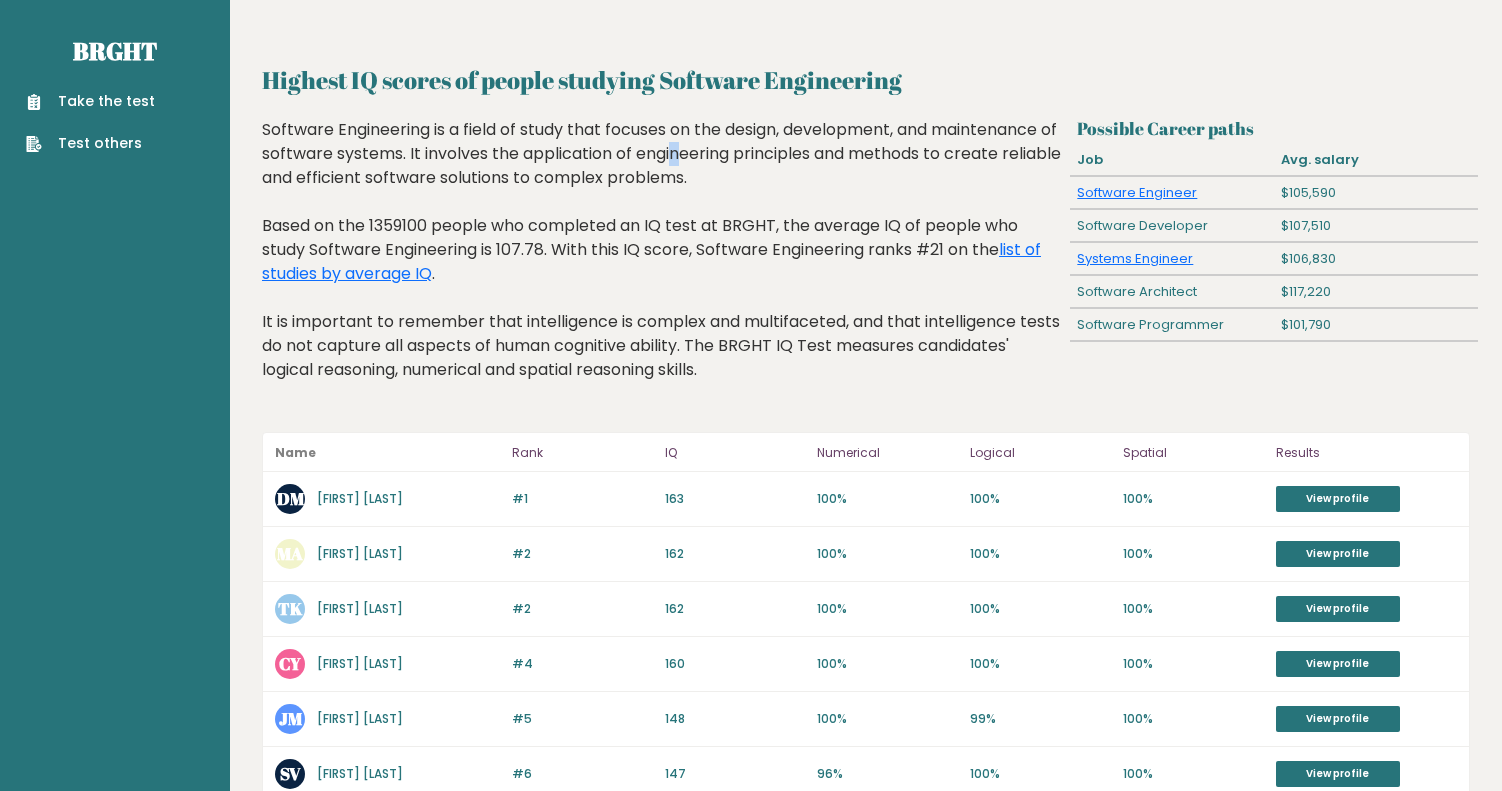 click on "Software Engineering is a field of study that focuses on the design, development, and maintenance of software systems. It involves the application of engineering principles and methods to create reliable and efficient software solutions to complex problems.
Based on the 1359100 people who completed an IQ test at BRGHT, the average IQ of people who study Software Engineering is 107.78. With this IQ score, Software Engineering ranks #21 on the  list of studies by average IQ .
It is important to remember that intelligence is complex and multifaceted, and that intelligence tests do not capture all aspects of human cognitive ability. The BRGHT IQ Test measures candidates' logical reasoning, numerical and spatial reasoning skills." at bounding box center (662, 265) 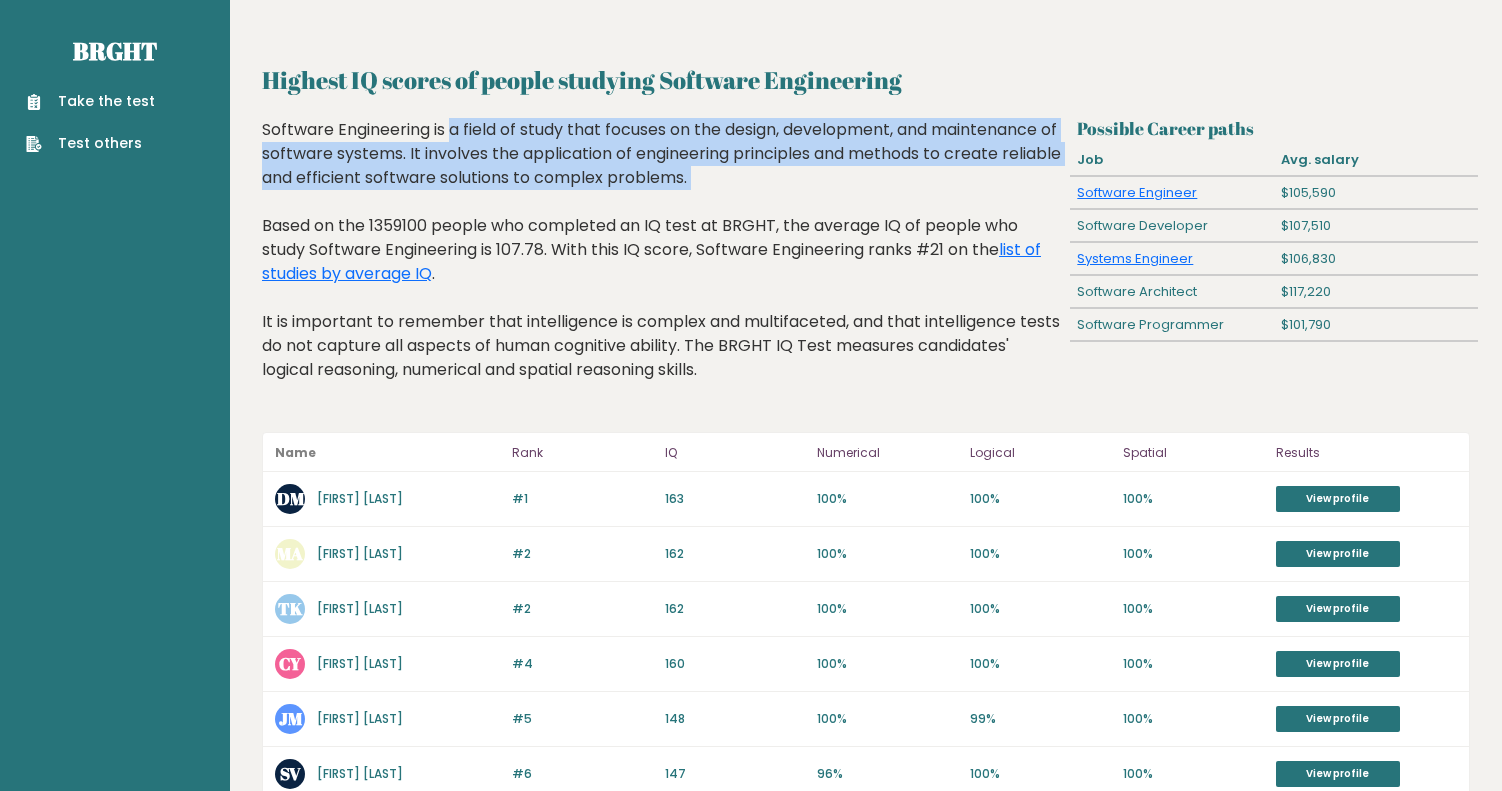 click on "Software Engineering is a field of study that focuses on the design, development, and maintenance of software systems. It involves the application of engineering principles and methods to create reliable and efficient software solutions to complex problems.
Based on the 1359100 people who completed an IQ test at BRGHT, the average IQ of people who study Software Engineering is 107.78. With this IQ score, Software Engineering ranks #21 on the  list of studies by average IQ .
It is important to remember that intelligence is complex and multifaceted, and that intelligence tests do not capture all aspects of human cognitive ability. The BRGHT IQ Test measures candidates' logical reasoning, numerical and spatial reasoning skills." at bounding box center [662, 265] 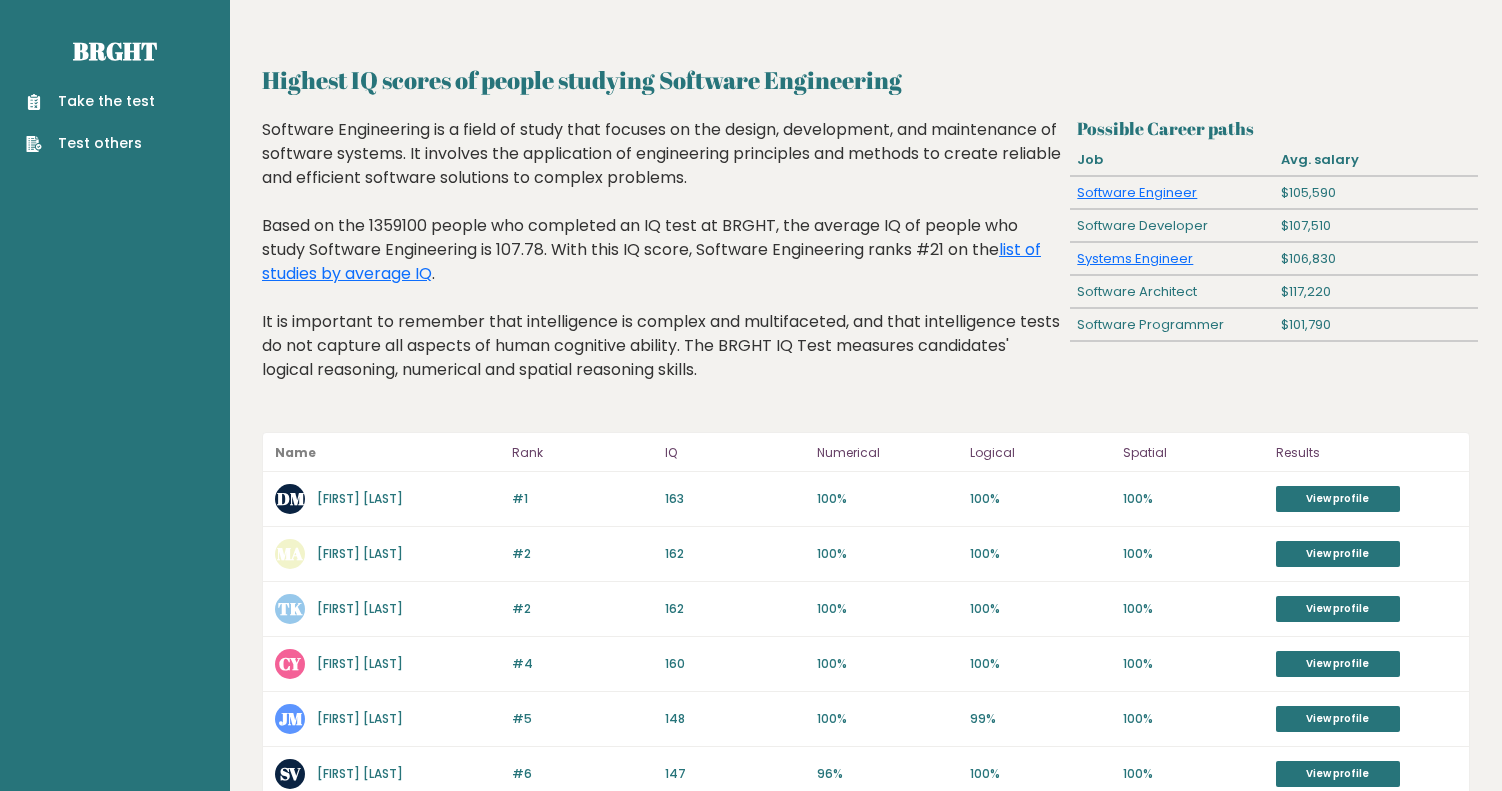 click on "Software Engineering is a field of study that focuses on the design, development, and maintenance of software systems. It involves the application of engineering principles and methods to create reliable and efficient software solutions to complex problems.
Based on the 1359100 people who completed an IQ test at BRGHT, the average IQ of people who study Software Engineering is 107.78. With this IQ score, Software Engineering ranks #21 on the  list of studies by average IQ .
It is important to remember that intelligence is complex and multifaceted, and that intelligence tests do not capture all aspects of human cognitive ability. The BRGHT IQ Test measures candidates' logical reasoning, numerical and spatial reasoning skills." at bounding box center [662, 265] 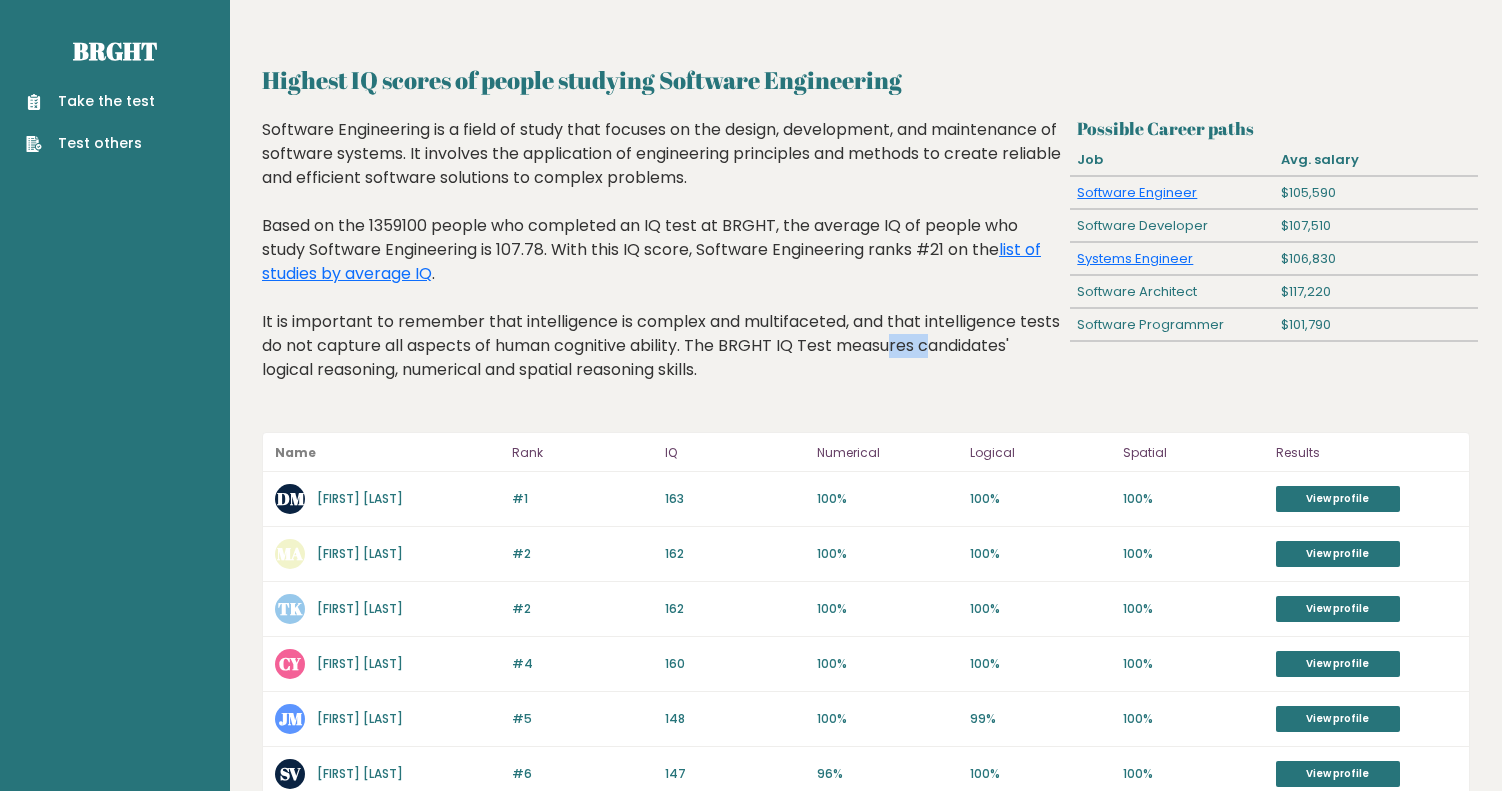 click on "Software Engineering is a field of study that focuses on the design, development, and maintenance of software systems. It involves the application of engineering principles and methods to create reliable and efficient software solutions to complex problems.
Based on the 1359100 people who completed an IQ test at BRGHT, the average IQ of people who study Software Engineering is 107.78. With this IQ score, Software Engineering ranks #21 on the  list of studies by average IQ .
It is important to remember that intelligence is complex and multifaceted, and that intelligence tests do not capture all aspects of human cognitive ability. The BRGHT IQ Test measures candidates' logical reasoning, numerical and spatial reasoning skills." at bounding box center [662, 265] 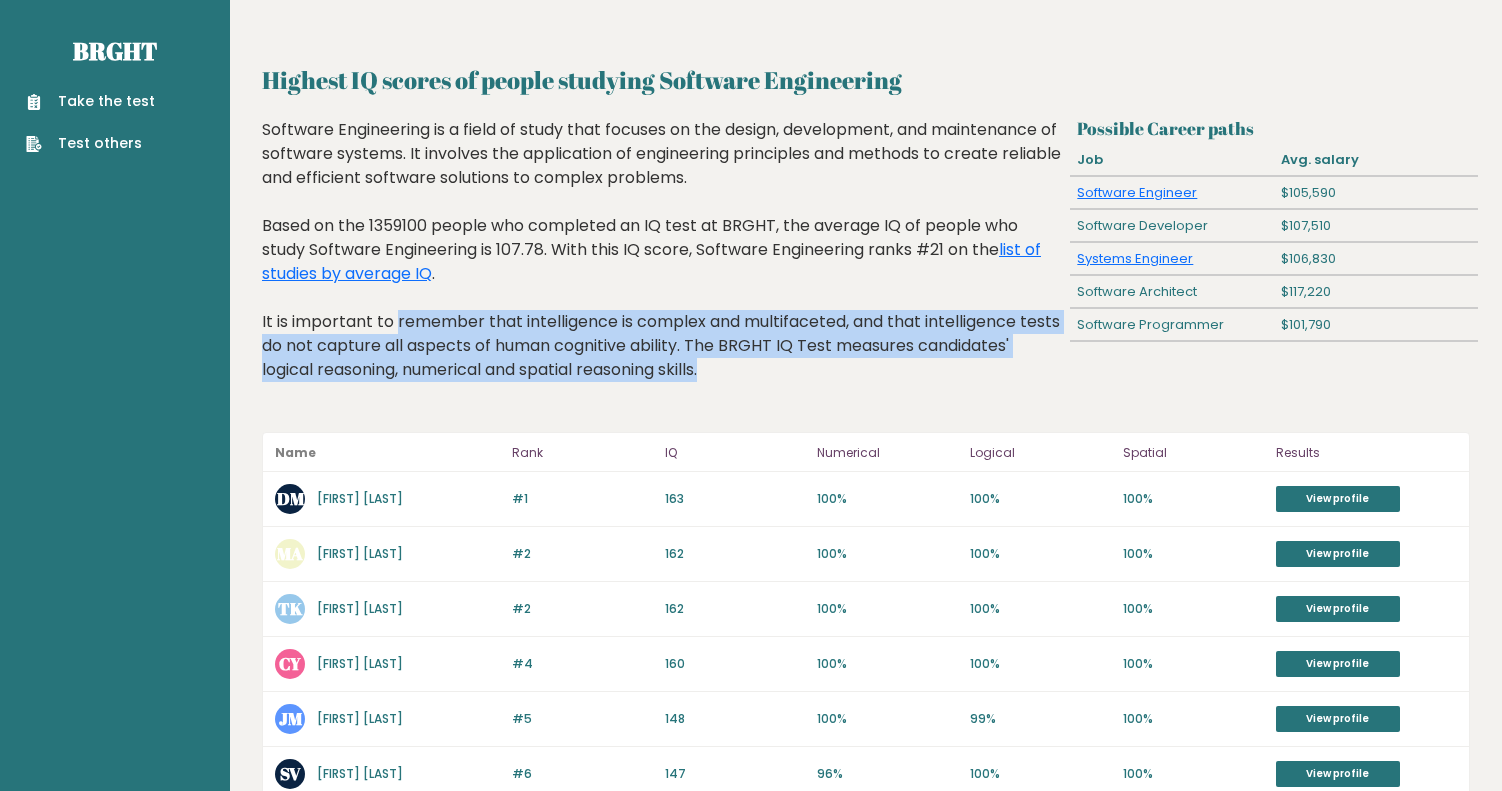 click on "Software Engineering is a field of study that focuses on the design, development, and maintenance of software systems. It involves the application of engineering principles and methods to create reliable and efficient software solutions to complex problems.
Based on the 1359100 people who completed an IQ test at BRGHT, the average IQ of people who study Software Engineering is 107.78. With this IQ score, Software Engineering ranks #21 on the  list of studies by average IQ .
It is important to remember that intelligence is complex and multifaceted, and that intelligence tests do not capture all aspects of human cognitive ability. The BRGHT IQ Test measures candidates' logical reasoning, numerical and spatial reasoning skills." at bounding box center [662, 265] 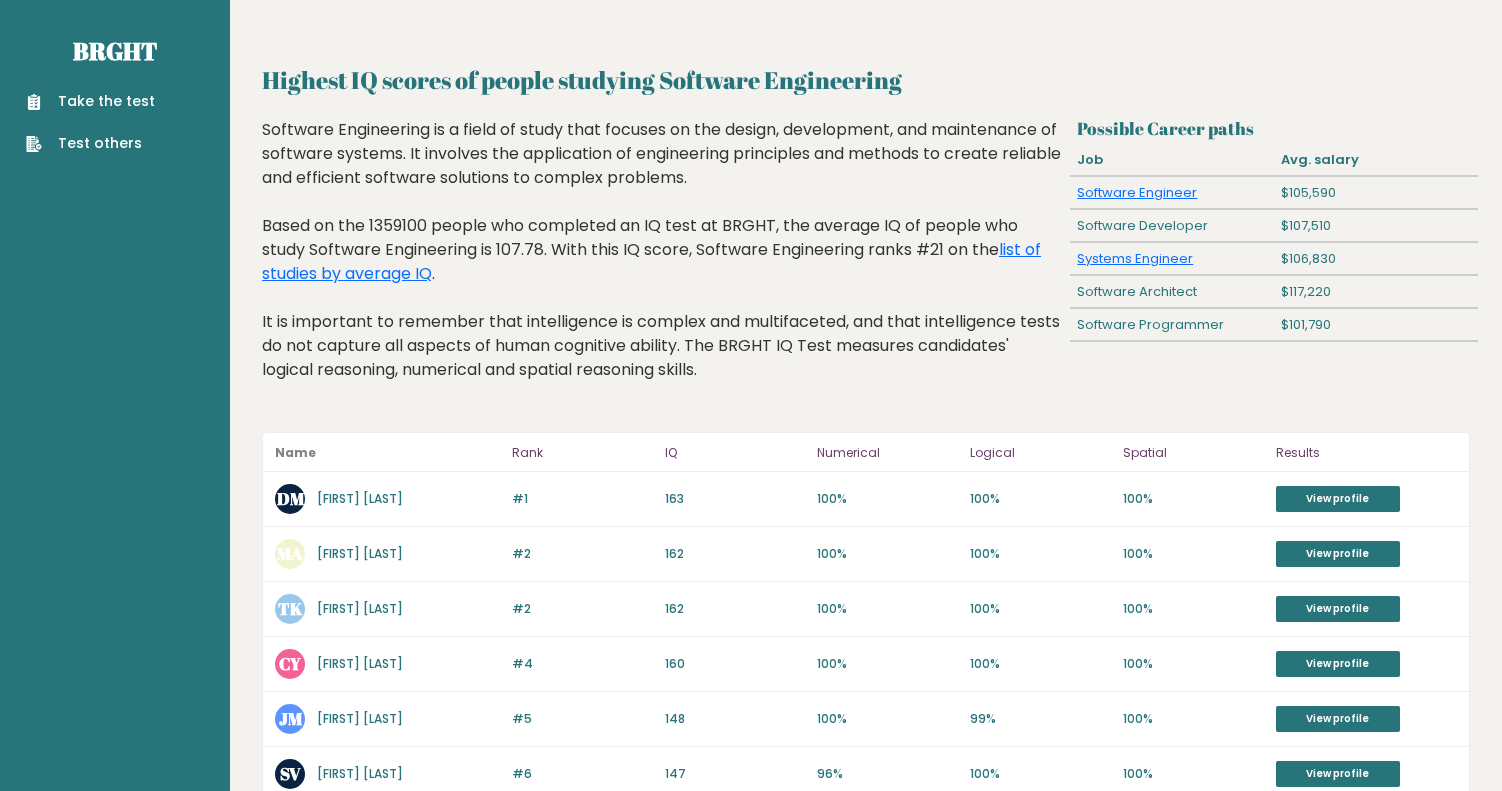 click on "Software Engineering is a field of study that focuses on the design, development, and maintenance of software systems. It involves the application of engineering principles and methods to create reliable and efficient software solutions to complex problems.
Based on the 1359100 people who completed an IQ test at BRGHT, the average IQ of people who study Software Engineering is 107.78. With this IQ score, Software Engineering ranks #21 on the  list of studies by average IQ .
It is important to remember that intelligence is complex and multifaceted, and that intelligence tests do not capture all aspects of human cognitive ability. The BRGHT IQ Test measures candidates' logical reasoning, numerical and spatial reasoning skills." at bounding box center [662, 265] 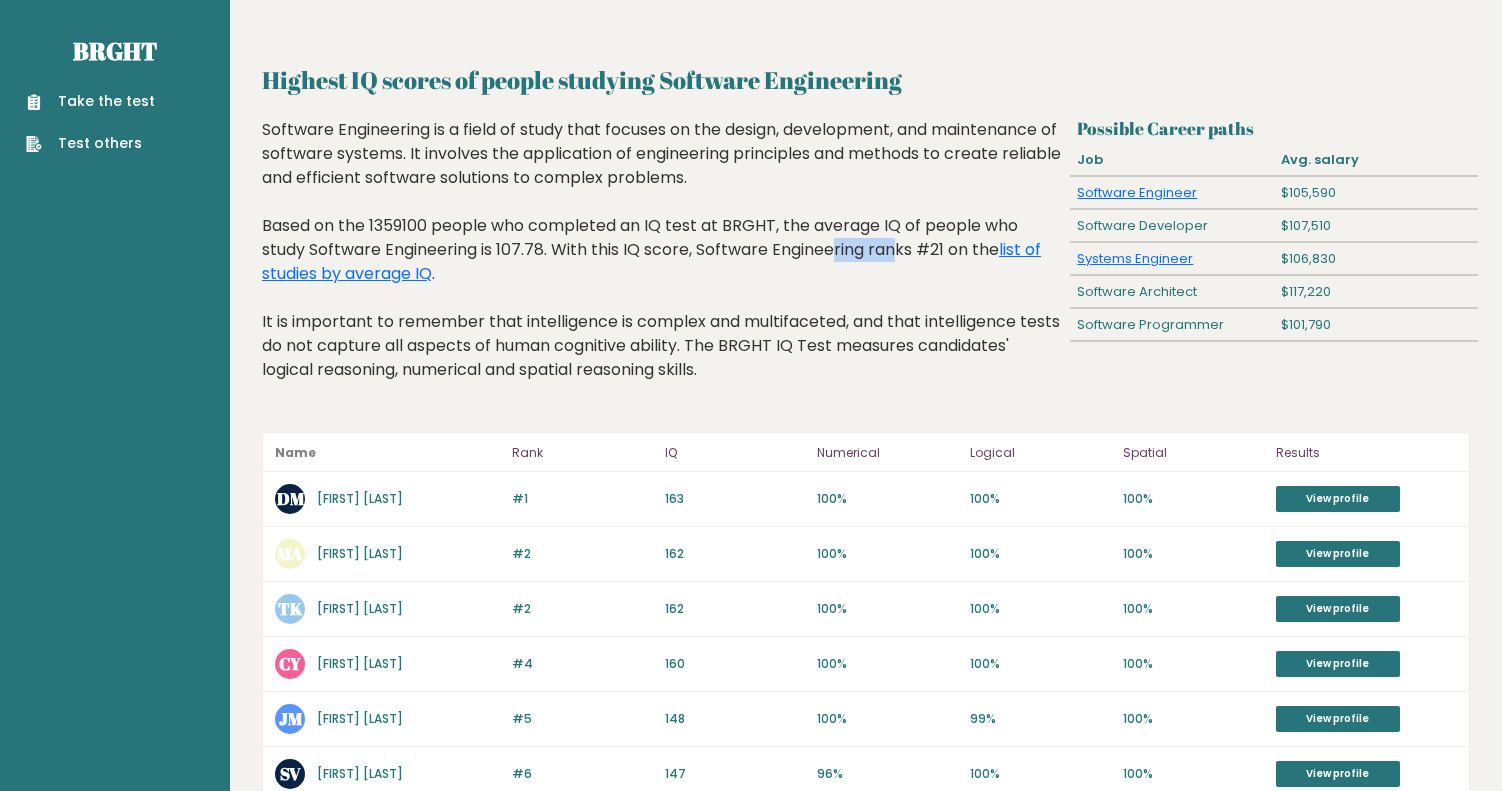 click on "Software Engineering is a field of study that focuses on the design, development, and maintenance of software systems. It involves the application of engineering principles and methods to create reliable and efficient software solutions to complex problems.
Based on the 1359100 people who completed an IQ test at BRGHT, the average IQ of people who study Software Engineering is 107.78. With this IQ score, Software Engineering ranks #21 on the  list of studies by average IQ .
It is important to remember that intelligence is complex and multifaceted, and that intelligence tests do not capture all aspects of human cognitive ability. The BRGHT IQ Test measures candidates' logical reasoning, numerical and spatial reasoning skills." at bounding box center (662, 265) 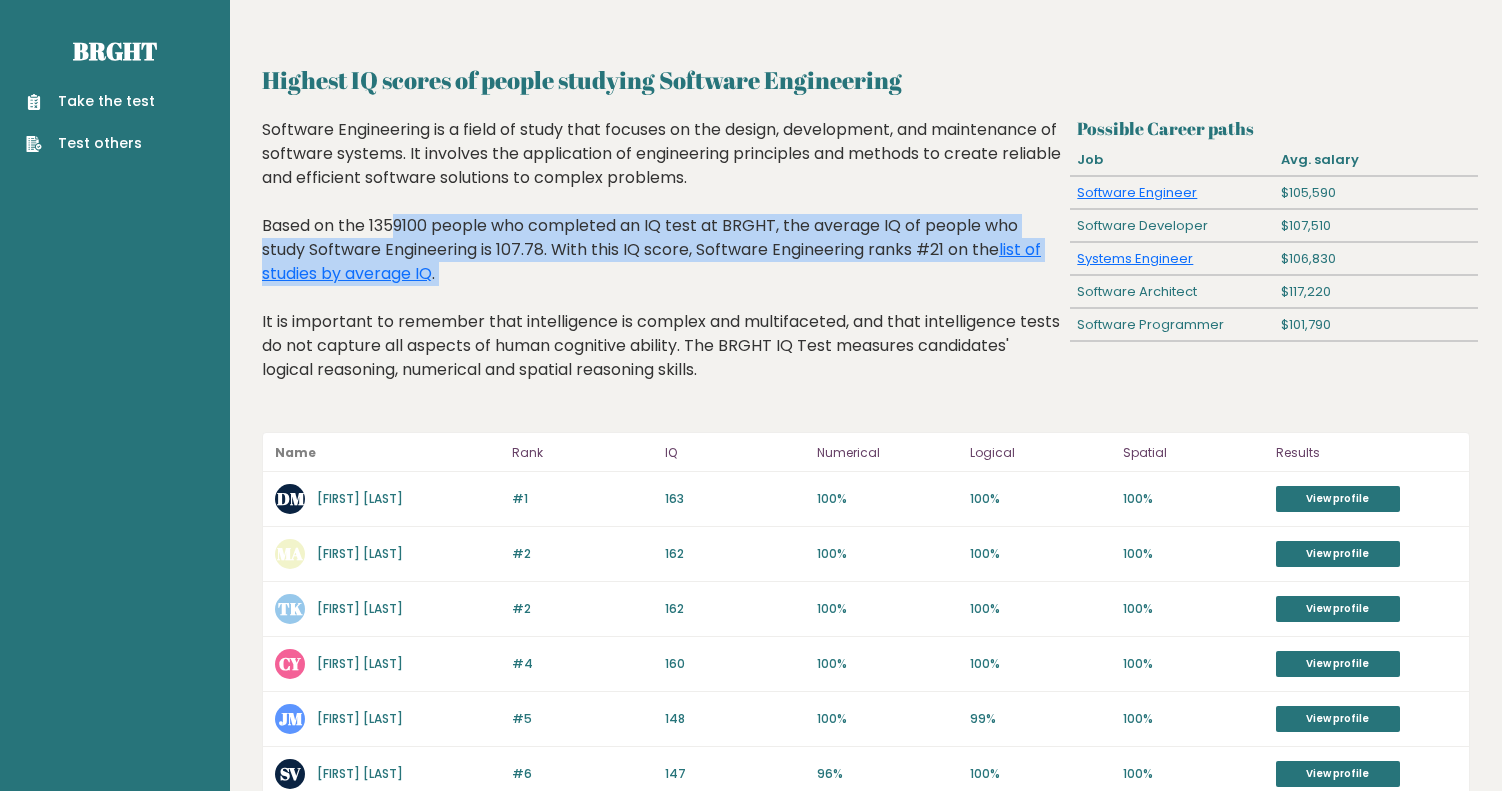 click on "Software Engineering is a field of study that focuses on the design, development, and maintenance of software systems. It involves the application of engineering principles and methods to create reliable and efficient software solutions to complex problems.
Based on the 1359100 people who completed an IQ test at BRGHT, the average IQ of people who study Software Engineering is 107.78. With this IQ score, Software Engineering ranks #21 on the  list of studies by average IQ .
It is important to remember that intelligence is complex and multifaceted, and that intelligence tests do not capture all aspects of human cognitive ability. The BRGHT IQ Test measures candidates' logical reasoning, numerical and spatial reasoning skills." at bounding box center [662, 265] 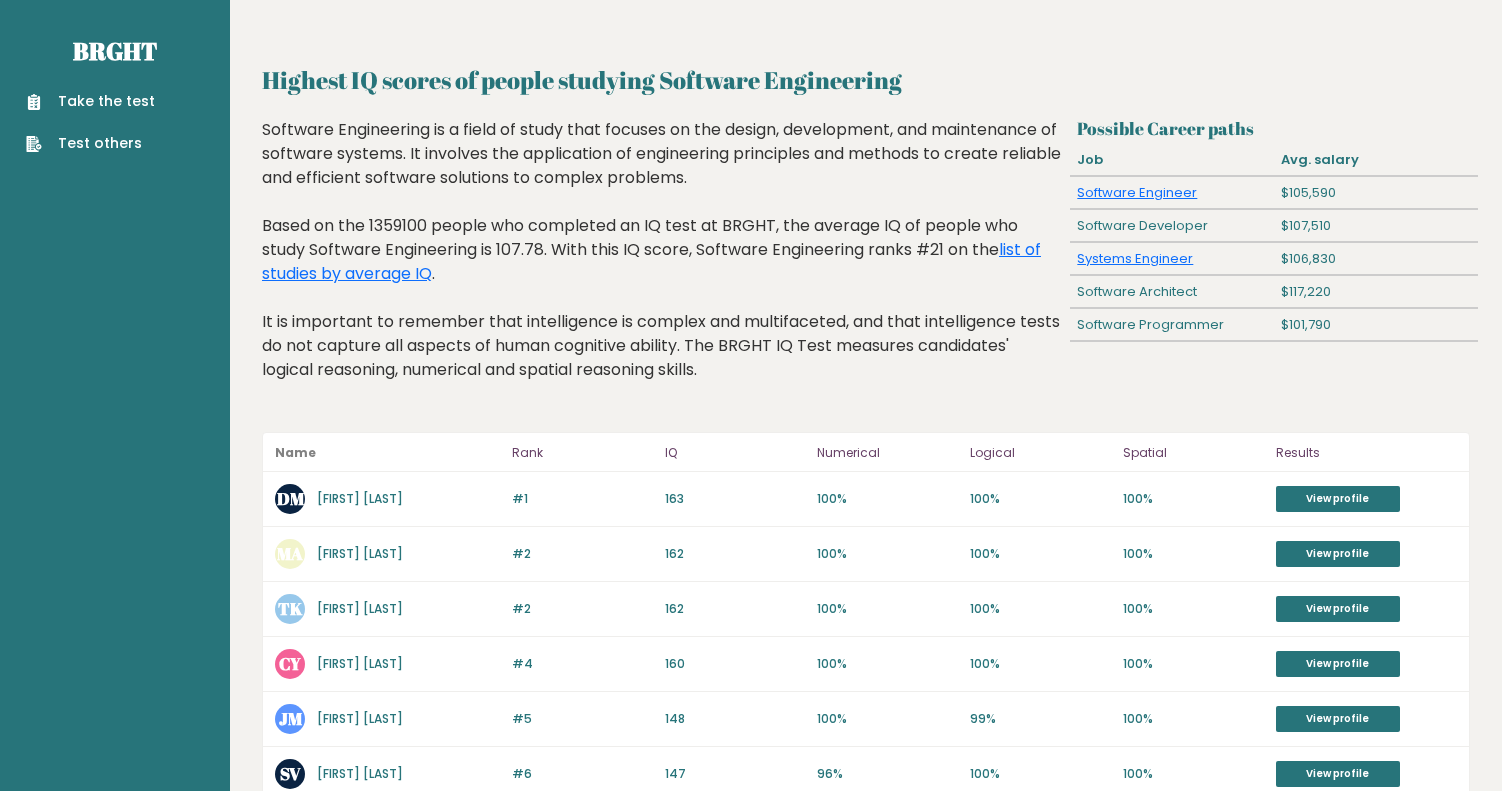 click on "Software Engineering is a field of study that focuses on the design, development, and maintenance of software systems. It involves the application of engineering principles and methods to create reliable and efficient software solutions to complex problems.
Based on the 1359100 people who completed an IQ test at BRGHT, the average IQ of people who study Software Engineering is 107.78. With this IQ score, Software Engineering ranks #21 on the  list of studies by average IQ .
It is important to remember that intelligence is complex and multifaceted, and that intelligence tests do not capture all aspects of human cognitive ability. The BRGHT IQ Test measures candidates' logical reasoning, numerical and spatial reasoning skills." at bounding box center (662, 265) 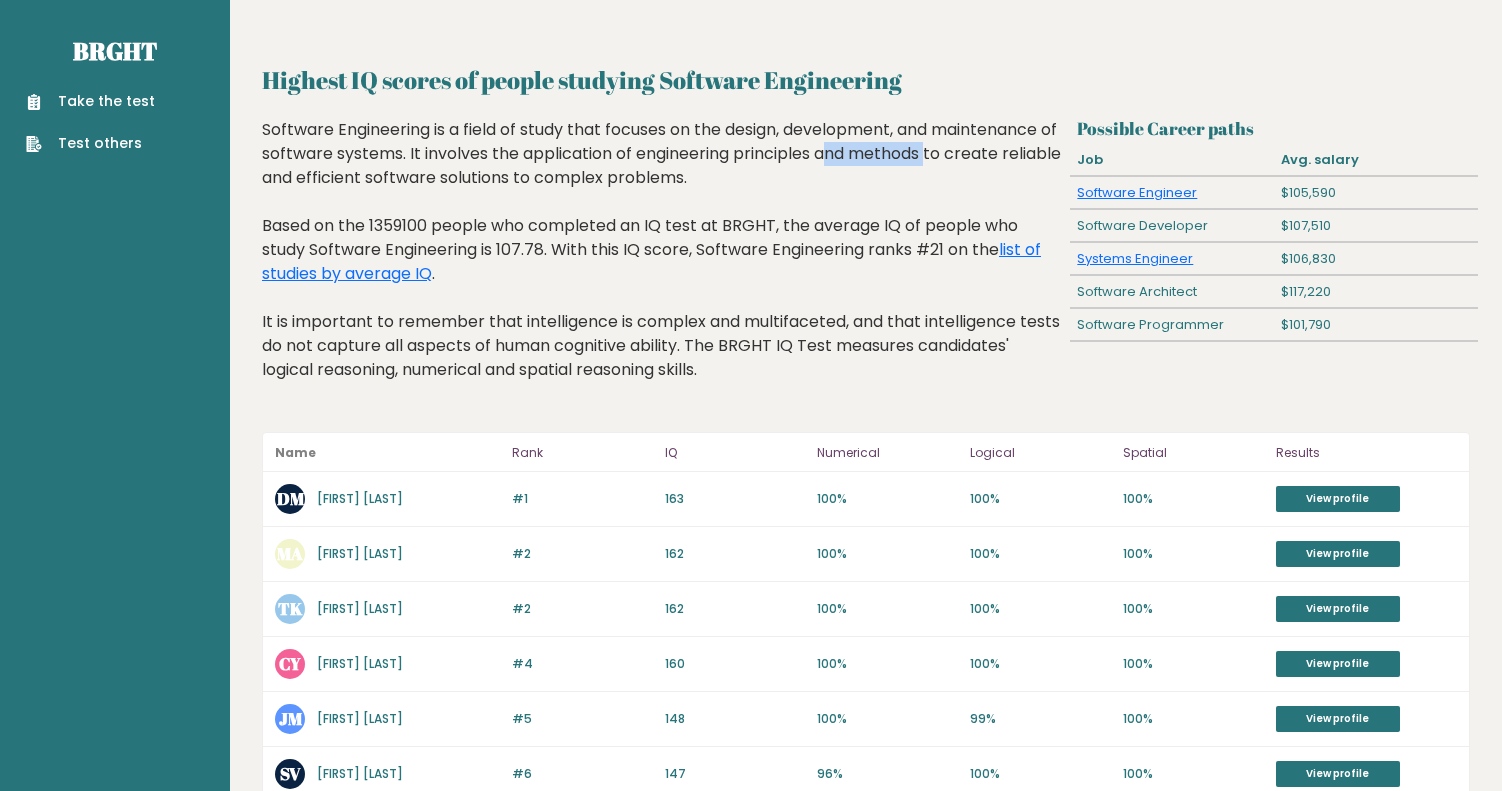 click on "Software Engineering is a field of study that focuses on the design, development, and maintenance of software systems. It involves the application of engineering principles and methods to create reliable and efficient software solutions to complex problems.
Based on the 1359100 people who completed an IQ test at BRGHT, the average IQ of people who study Software Engineering is 107.78. With this IQ score, Software Engineering ranks #21 on the  list of studies by average IQ .
It is important to remember that intelligence is complex and multifaceted, and that intelligence tests do not capture all aspects of human cognitive ability. The BRGHT IQ Test measures candidates' logical reasoning, numerical and spatial reasoning skills." at bounding box center [662, 265] 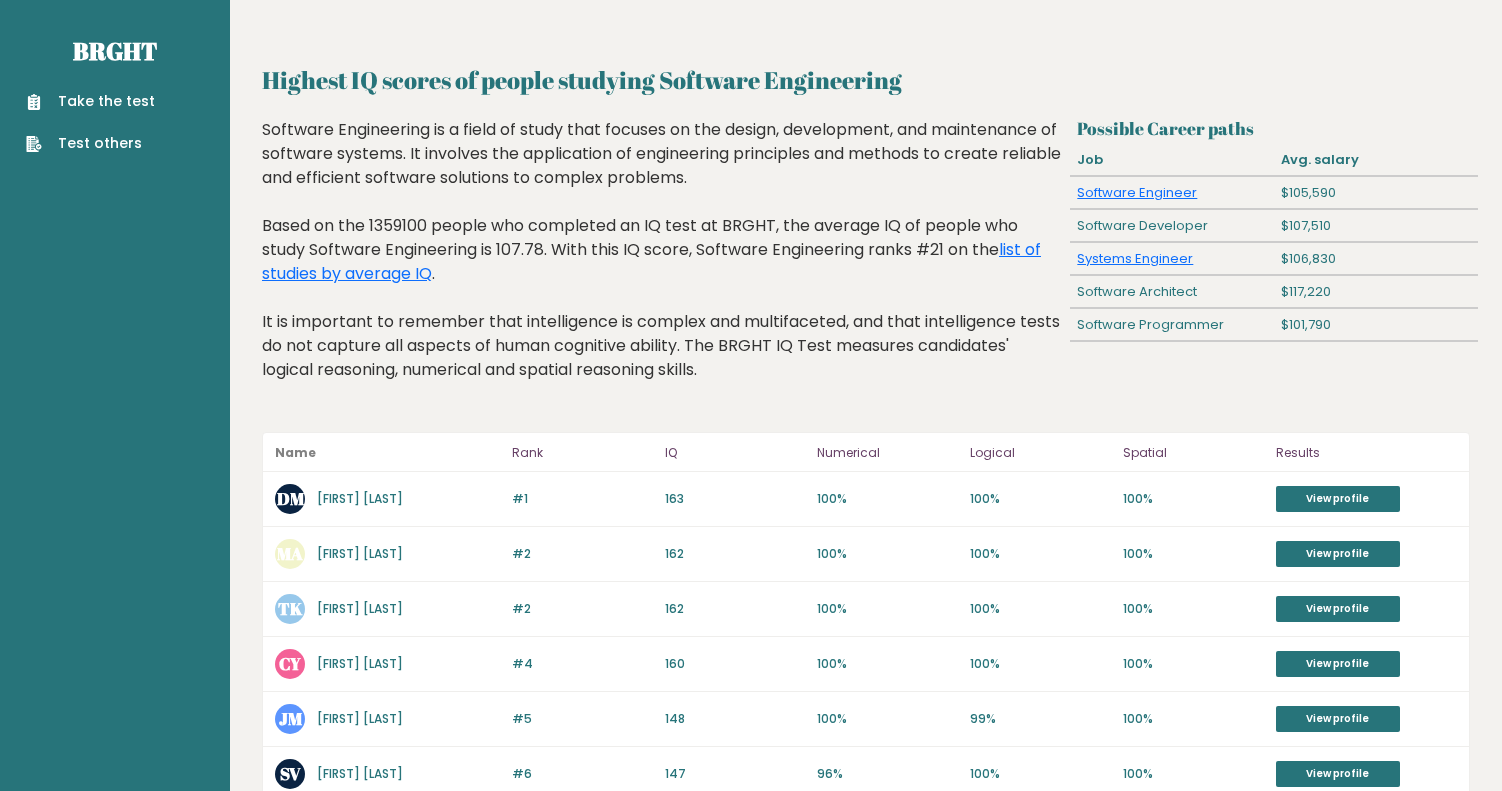 click on "Software Engineering is a field of study that focuses on the design, development, and maintenance of software systems. It involves the application of engineering principles and methods to create reliable and efficient software solutions to complex problems.
Based on the 1359100 people who completed an IQ test at BRGHT, the average IQ of people who study Software Engineering is 107.78. With this IQ score, Software Engineering ranks #21 on the  list of studies by average IQ .
It is important to remember that intelligence is complex and multifaceted, and that intelligence tests do not capture all aspects of human cognitive ability. The BRGHT IQ Test measures candidates' logical reasoning, numerical and spatial reasoning skills." at bounding box center [662, 265] 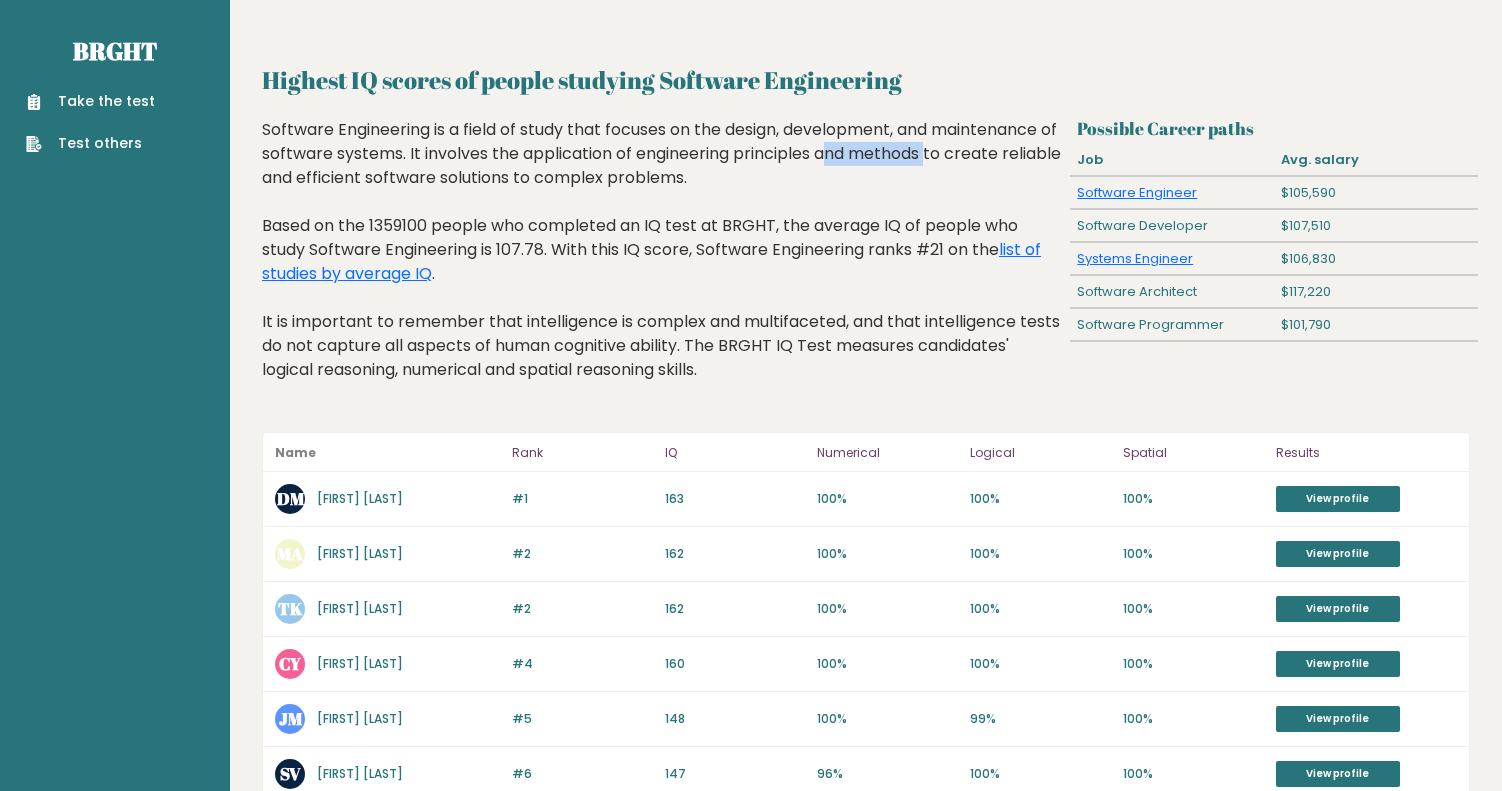 click on "Software Engineering is a field of study that focuses on the design, development, and maintenance of software systems. It involves the application of engineering principles and methods to create reliable and efficient software solutions to complex problems.
Based on the 1359100 people who completed an IQ test at BRGHT, the average IQ of people who study Software Engineering is 107.78. With this IQ score, Software Engineering ranks #21 on the  list of studies by average IQ .
It is important to remember that intelligence is complex and multifaceted, and that intelligence tests do not capture all aspects of human cognitive ability. The BRGHT IQ Test measures candidates' logical reasoning, numerical and spatial reasoning skills." at bounding box center (662, 265) 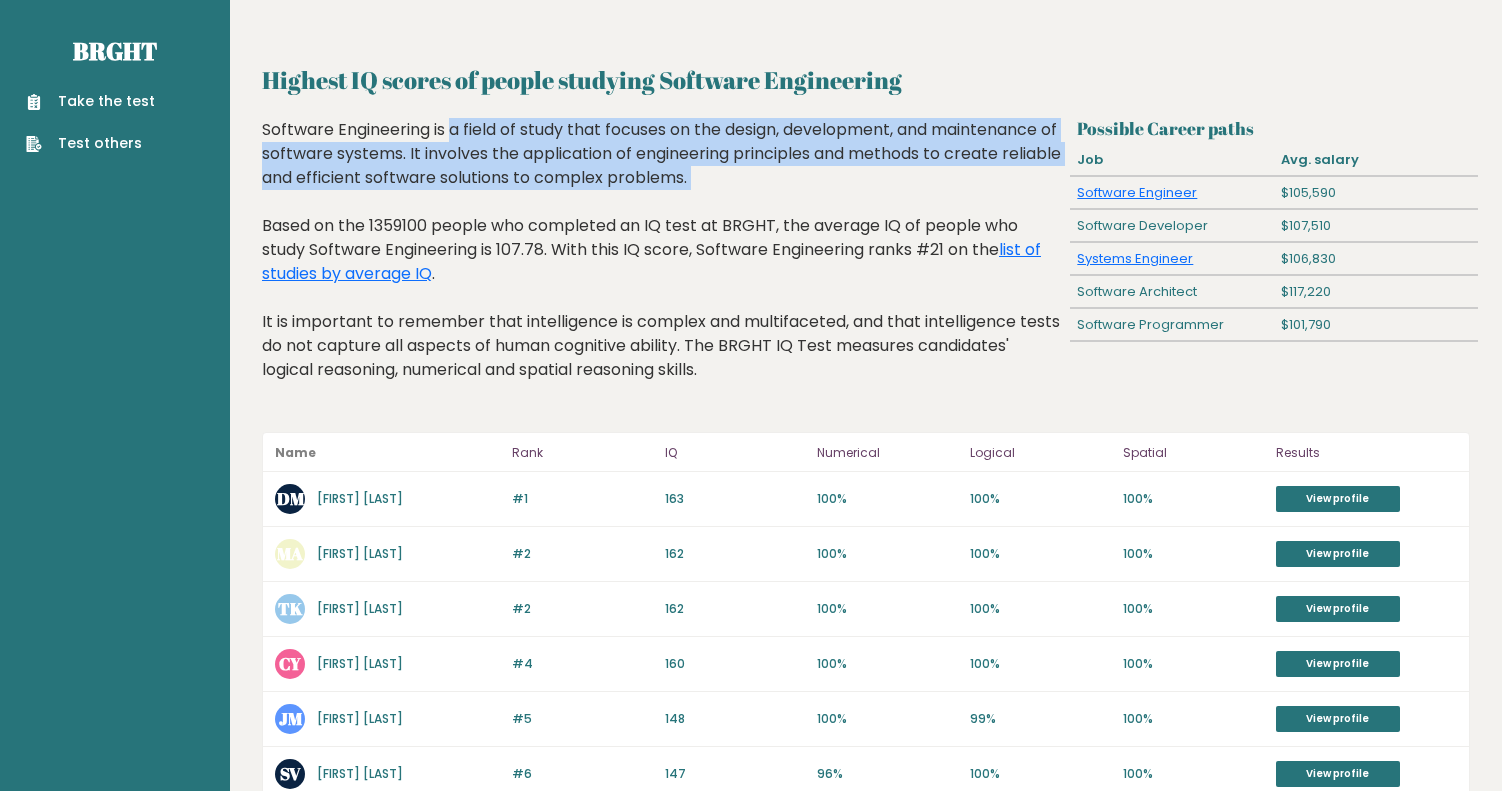 click on "Software Engineering is a field of study that focuses on the design, development, and maintenance of software systems. It involves the application of engineering principles and methods to create reliable and efficient software solutions to complex problems.
Based on the 1359100 people who completed an IQ test at BRGHT, the average IQ of people who study Software Engineering is 107.78. With this IQ score, Software Engineering ranks #21 on the  list of studies by average IQ .
It is important to remember that intelligence is complex and multifaceted, and that intelligence tests do not capture all aspects of human cognitive ability. The BRGHT IQ Test measures candidates' logical reasoning, numerical and spatial reasoning skills." at bounding box center (662, 265) 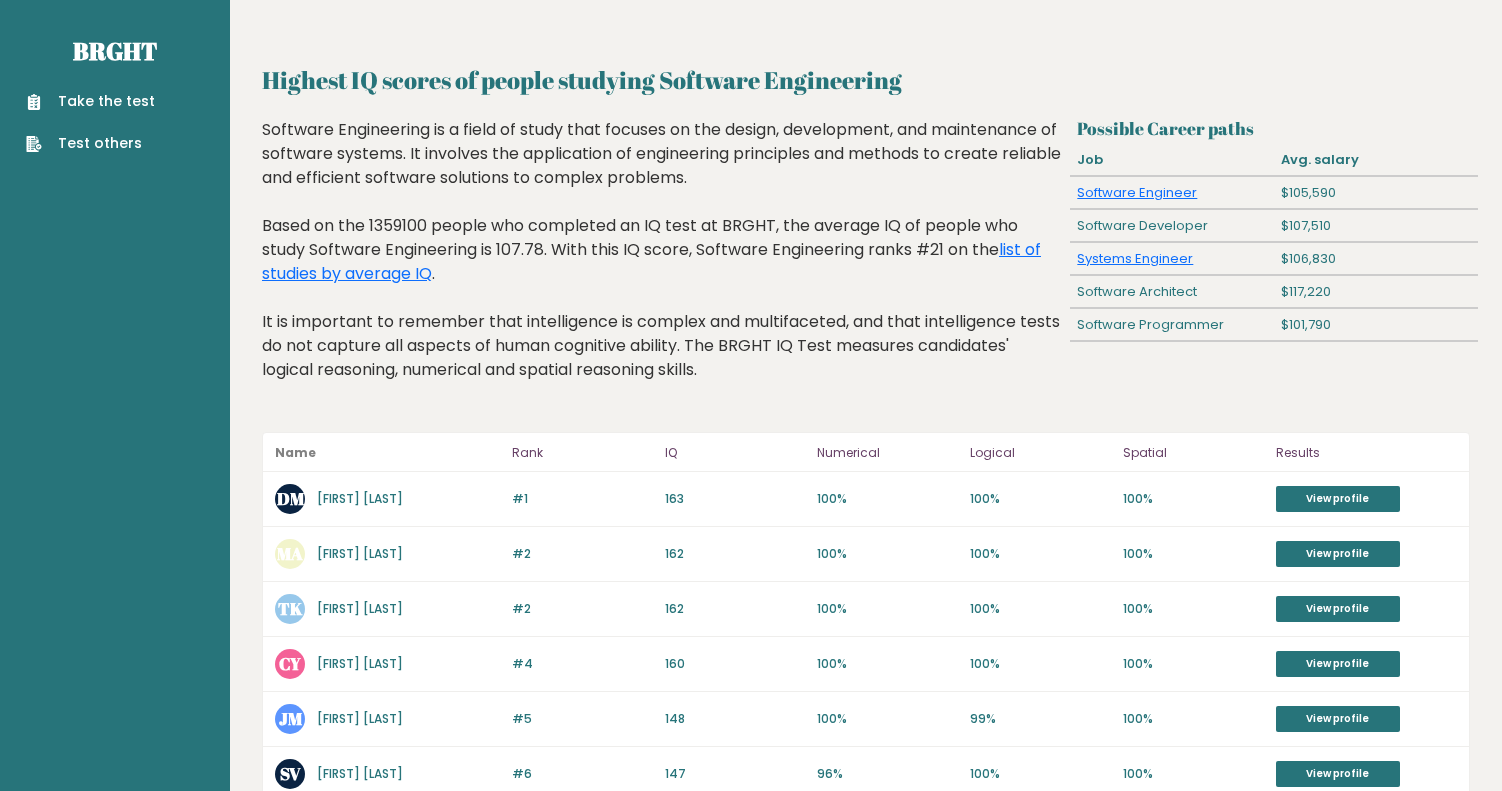 click on "Software Engineering is a field of study that focuses on the design, development, and maintenance of software systems. It involves the application of engineering principles and methods to create reliable and efficient software solutions to complex problems.
Based on the 1359100 people who completed an IQ test at BRGHT, the average IQ of people who study Software Engineering is 107.78. With this IQ score, Software Engineering ranks #21 on the  list of studies by average IQ .
It is important to remember that intelligence is complex and multifaceted, and that intelligence tests do not capture all aspects of human cognitive ability. The BRGHT IQ Test measures candidates' logical reasoning, numerical and spatial reasoning skills." at bounding box center (662, 265) 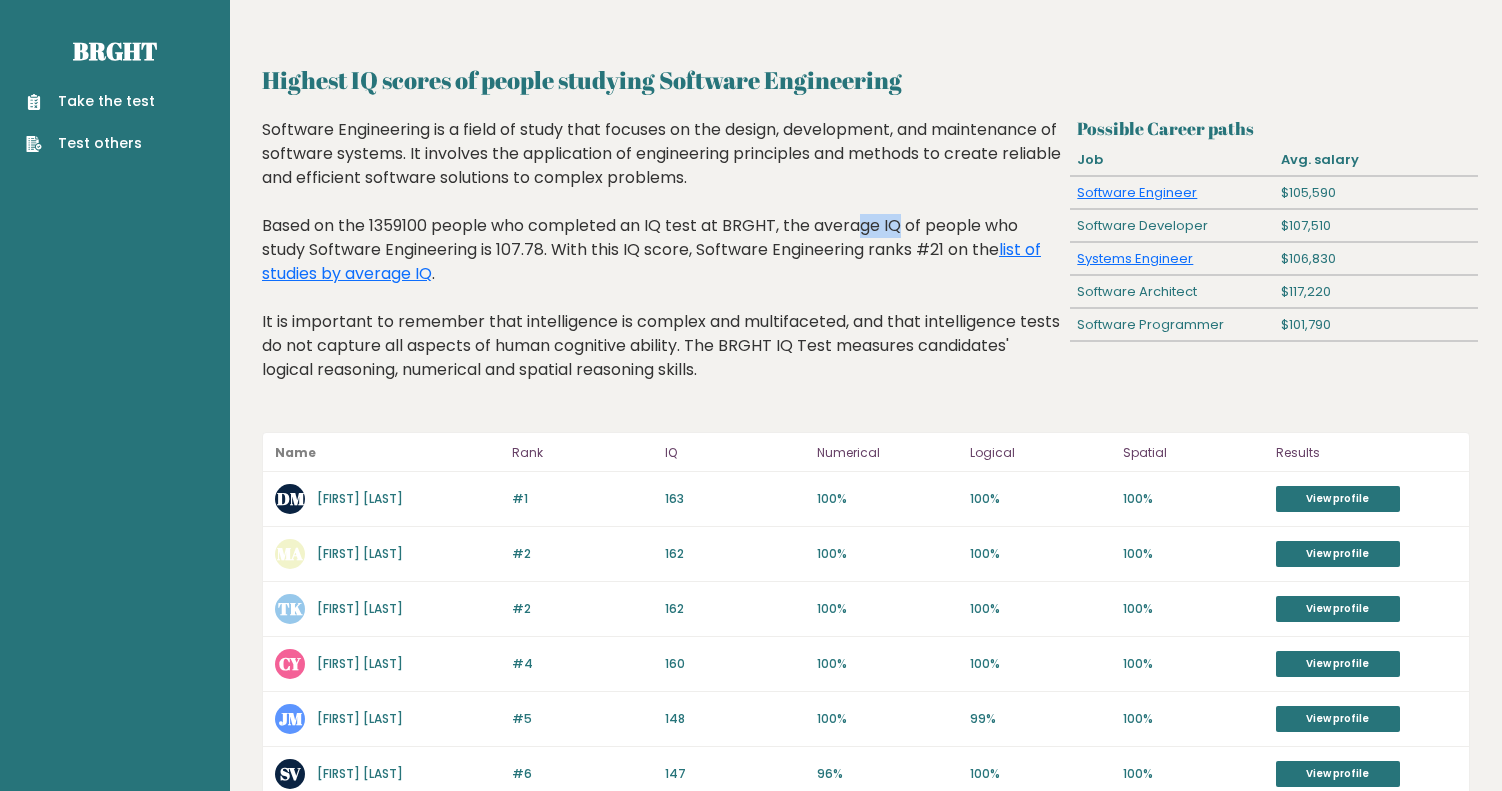 click on "Software Engineering is a field of study that focuses on the design, development, and maintenance of software systems. It involves the application of engineering principles and methods to create reliable and efficient software solutions to complex problems.
Based on the 1359100 people who completed an IQ test at BRGHT, the average IQ of people who study Software Engineering is 107.78. With this IQ score, Software Engineering ranks #21 on the  list of studies by average IQ .
It is important to remember that intelligence is complex and multifaceted, and that intelligence tests do not capture all aspects of human cognitive ability. The BRGHT IQ Test measures candidates' logical reasoning, numerical and spatial reasoning skills." at bounding box center [662, 265] 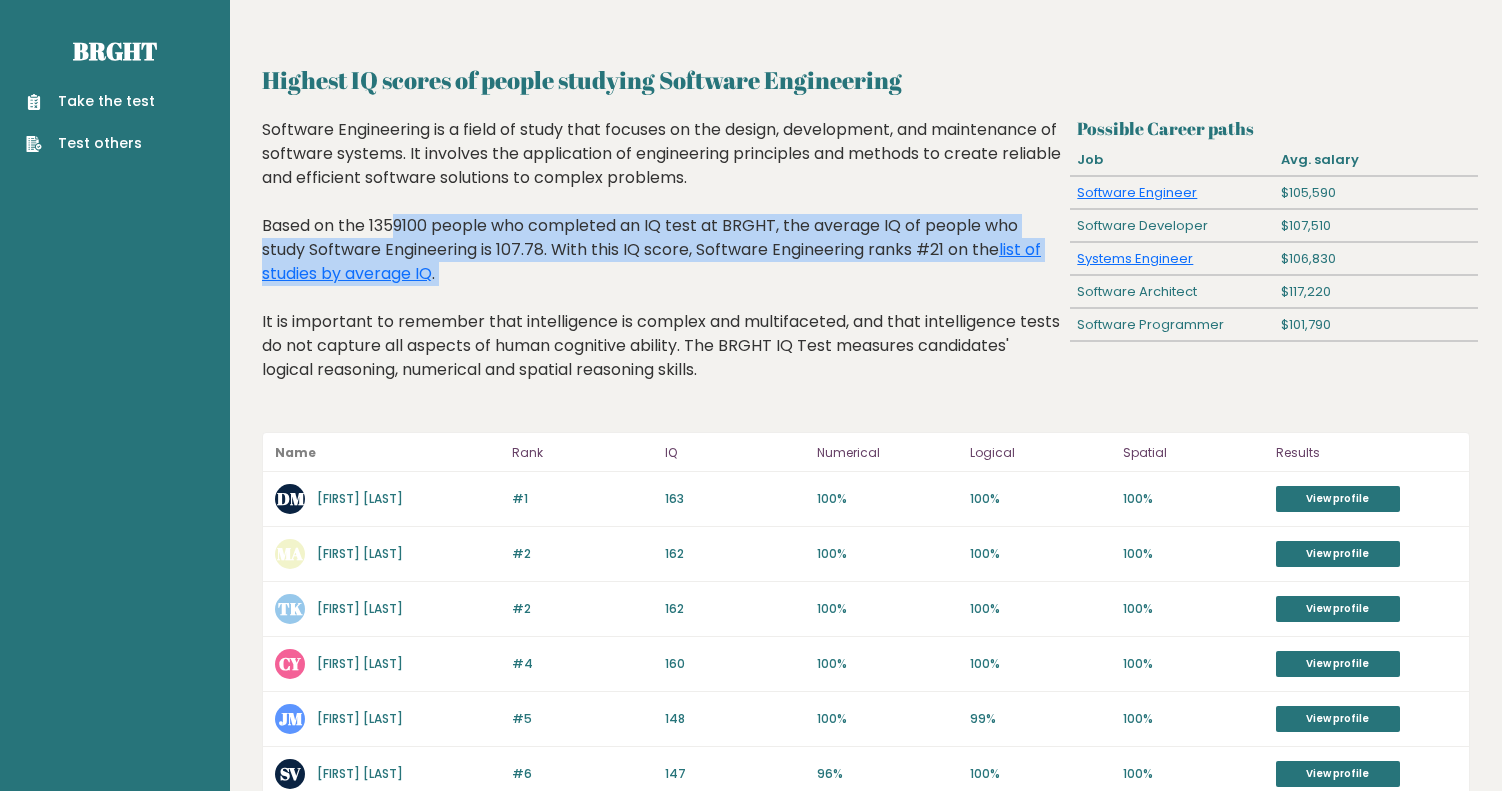 click on "Software Engineering is a field of study that focuses on the design, development, and maintenance of software systems. It involves the application of engineering principles and methods to create reliable and efficient software solutions to complex problems.
Based on the 1359100 people who completed an IQ test at BRGHT, the average IQ of people who study Software Engineering is 107.78. With this IQ score, Software Engineering ranks #21 on the  list of studies by average IQ .
It is important to remember that intelligence is complex and multifaceted, and that intelligence tests do not capture all aspects of human cognitive ability. The BRGHT IQ Test measures candidates' logical reasoning, numerical and spatial reasoning skills." at bounding box center [662, 265] 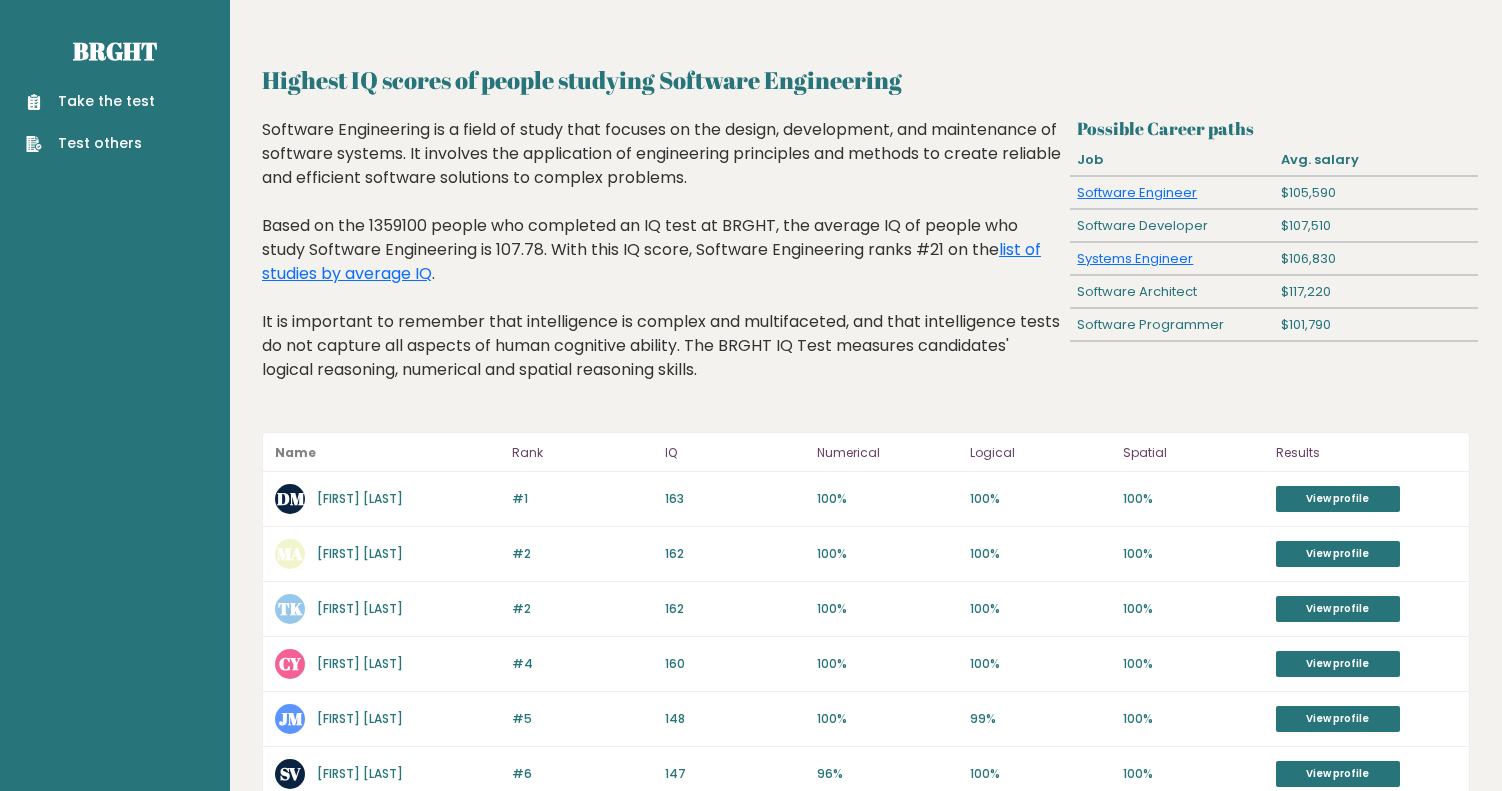 click on "Software Engineering is a field of study that focuses on the design, development, and maintenance of software systems. It involves the application of engineering principles and methods to create reliable and efficient software solutions to complex problems.
Based on the 1359100 people who completed an IQ test at BRGHT, the average IQ of people who study Software Engineering is 107.78. With this IQ score, Software Engineering ranks #21 on the  list of studies by average IQ .
It is important to remember that intelligence is complex and multifaceted, and that intelligence tests do not capture all aspects of human cognitive ability. The BRGHT IQ Test measures candidates' logical reasoning, numerical and spatial reasoning skills." at bounding box center [662, 265] 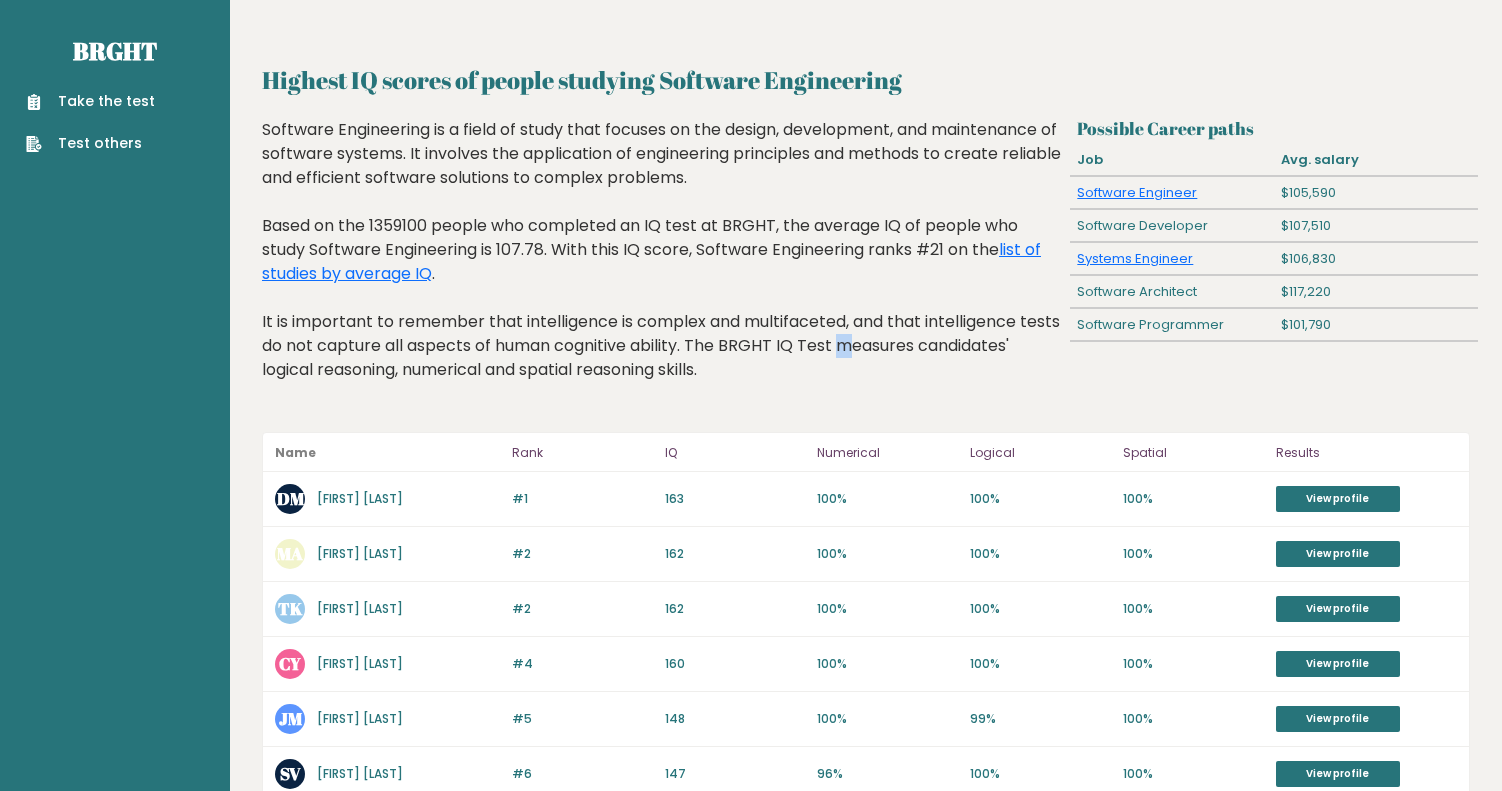 click on "Software Engineering is a field of study that focuses on the design, development, and maintenance of software systems. It involves the application of engineering principles and methods to create reliable and efficient software solutions to complex problems.
Based on the 1359100 people who completed an IQ test at BRGHT, the average IQ of people who study Software Engineering is 107.78. With this IQ score, Software Engineering ranks #21 on the  list of studies by average IQ .
It is important to remember that intelligence is complex and multifaceted, and that intelligence tests do not capture all aspects of human cognitive ability. The BRGHT IQ Test measures candidates' logical reasoning, numerical and spatial reasoning skills." at bounding box center (662, 265) 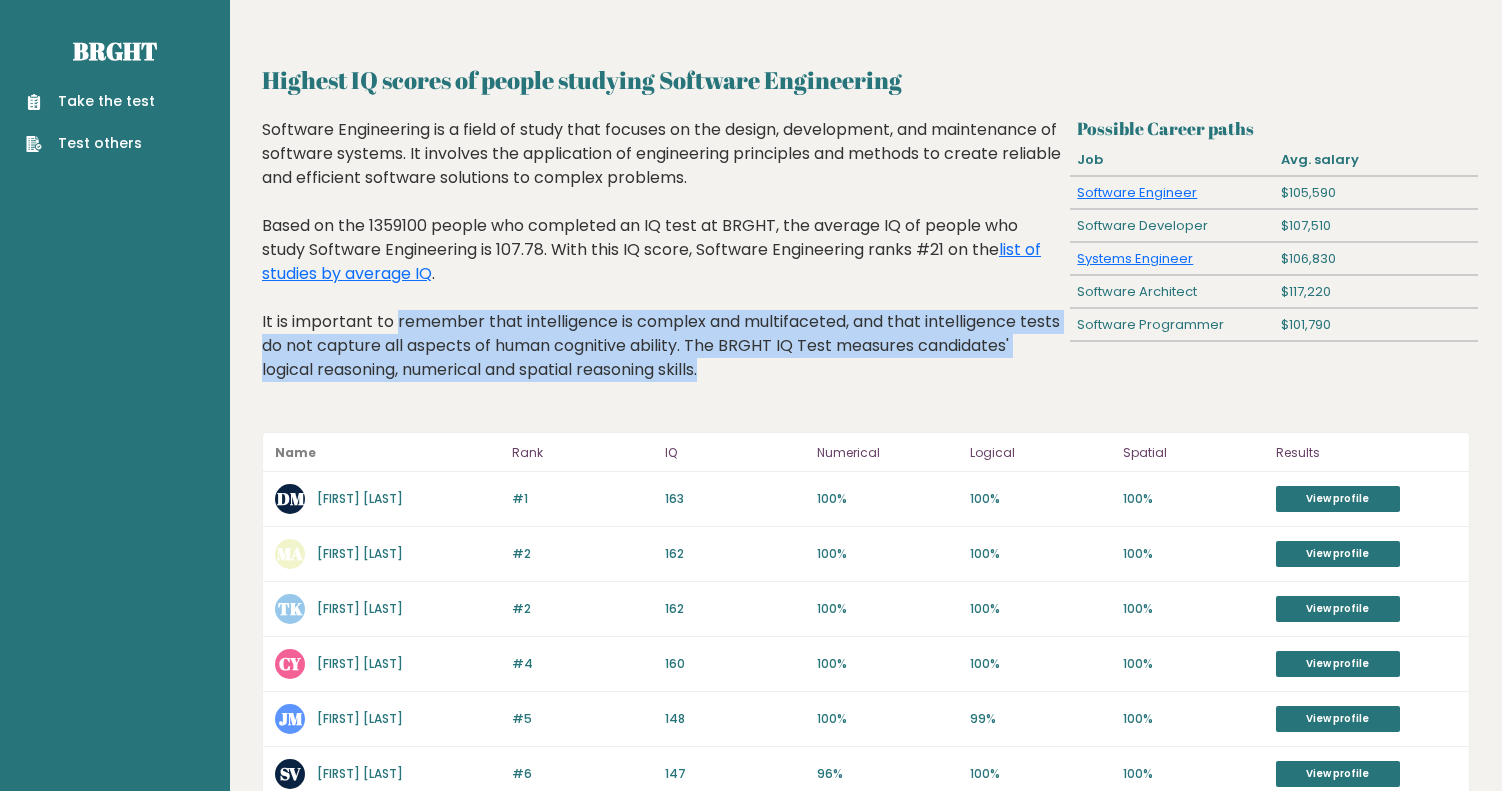 click on "Software Engineering is a field of study that focuses on the design, development, and maintenance of software systems. It involves the application of engineering principles and methods to create reliable and efficient software solutions to complex problems.
Based on the 1359100 people who completed an IQ test at BRGHT, the average IQ of people who study Software Engineering is 107.78. With this IQ score, Software Engineering ranks #21 on the  list of studies by average IQ .
It is important to remember that intelligence is complex and multifaceted, and that intelligence tests do not capture all aspects of human cognitive ability. The BRGHT IQ Test measures candidates' logical reasoning, numerical and spatial reasoning skills." at bounding box center (662, 265) 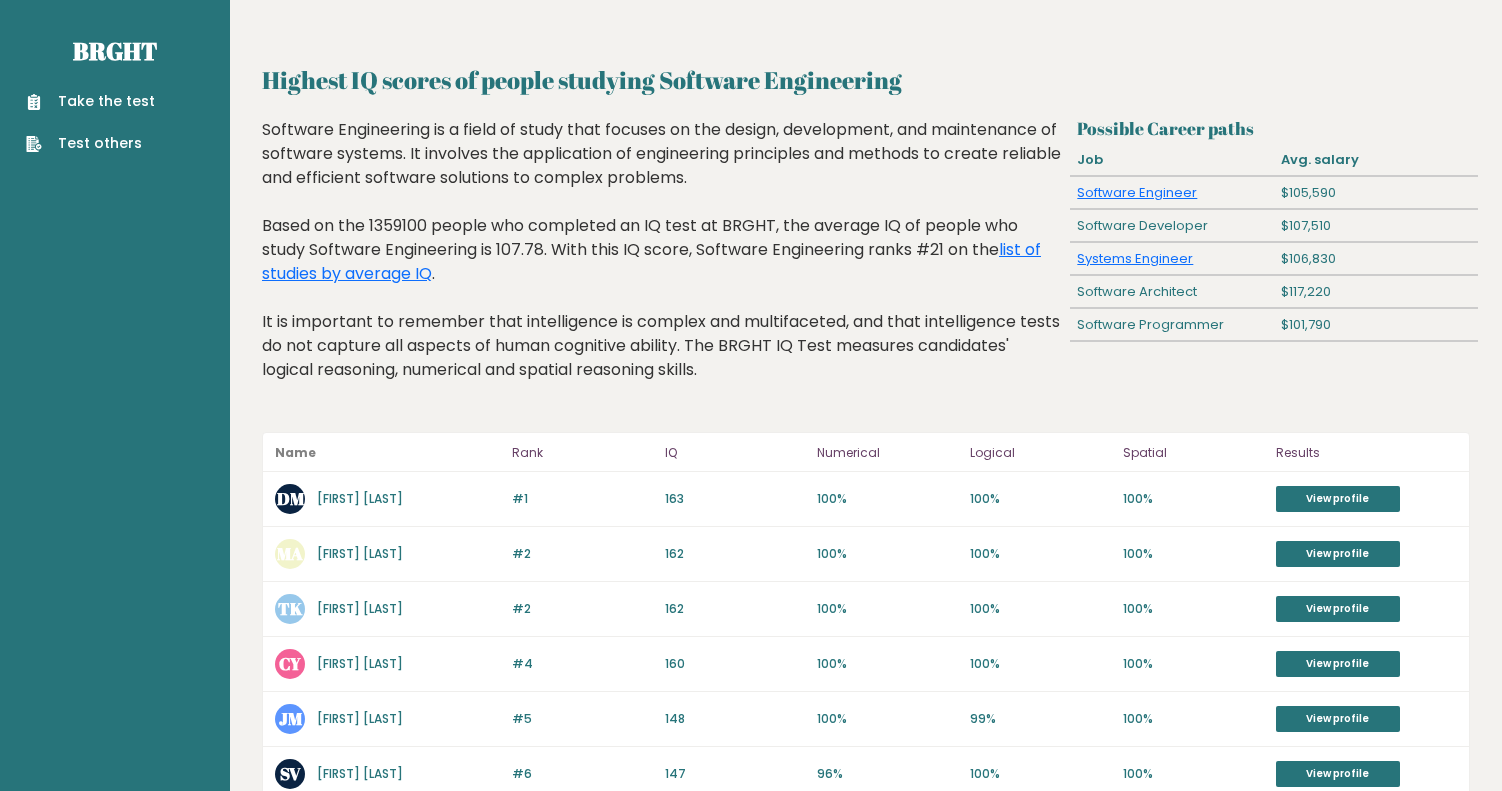 click on "Software Engineering is a field of study that focuses on the design, development, and maintenance of software systems. It involves the application of engineering principles and methods to create reliable and efficient software solutions to complex problems.
Based on the 1359100 people who completed an IQ test at BRGHT, the average IQ of people who study Software Engineering is 107.78. With this IQ score, Software Engineering ranks #21 on the  list of studies by average IQ .
It is important to remember that intelligence is complex and multifaceted, and that intelligence tests do not capture all aspects of human cognitive ability. The BRGHT IQ Test measures candidates' logical reasoning, numerical and spatial reasoning skills." at bounding box center (662, 265) 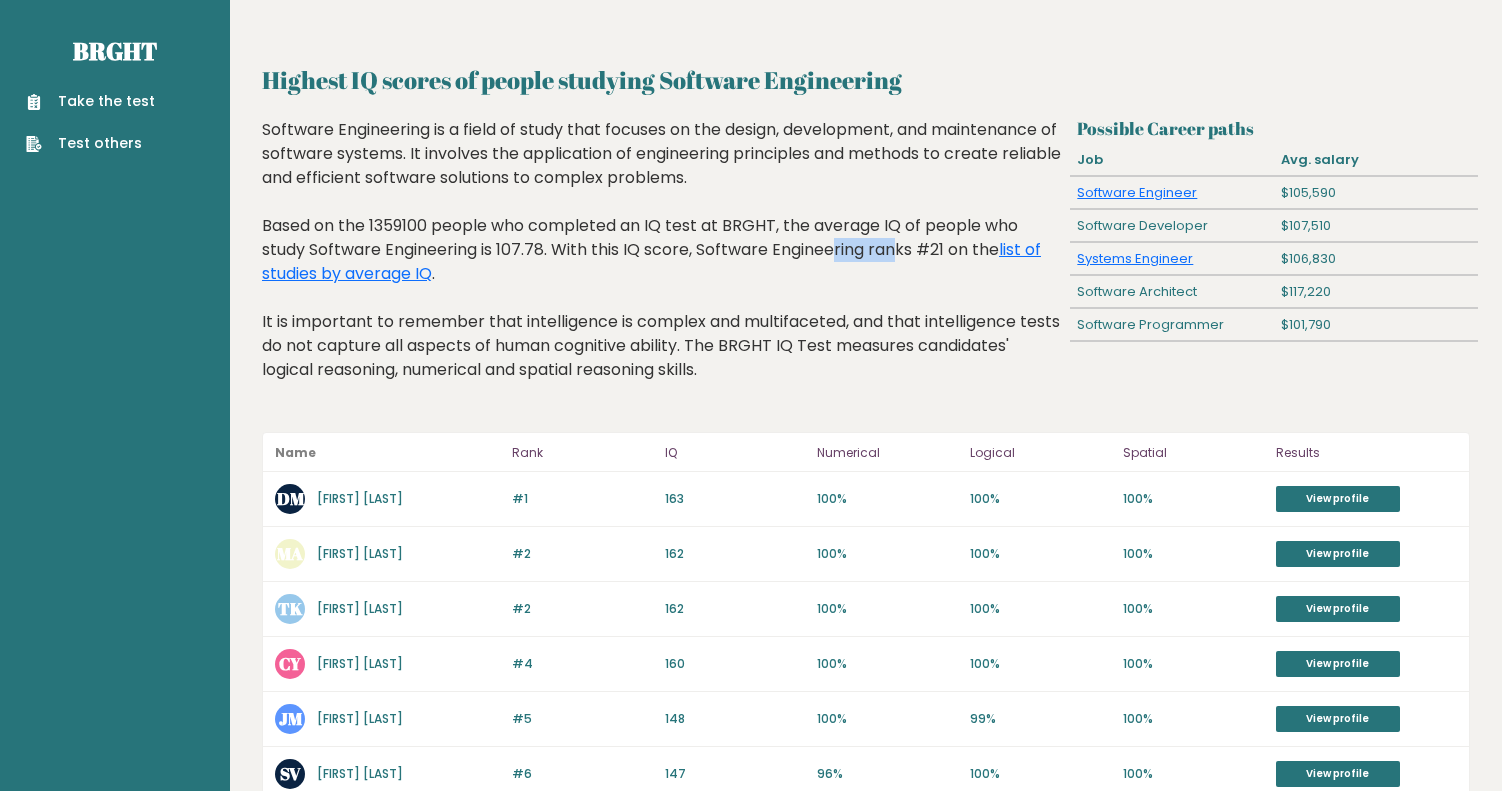 click on "Software Engineering is a field of study that focuses on the design, development, and maintenance of software systems. It involves the application of engineering principles and methods to create reliable and efficient software solutions to complex problems.
Based on the 1359100 people who completed an IQ test at BRGHT, the average IQ of people who study Software Engineering is 107.78. With this IQ score, Software Engineering ranks #21 on the  list of studies by average IQ .
It is important to remember that intelligence is complex and multifaceted, and that intelligence tests do not capture all aspects of human cognitive ability. The BRGHT IQ Test measures candidates' logical reasoning, numerical and spatial reasoning skills." at bounding box center [662, 265] 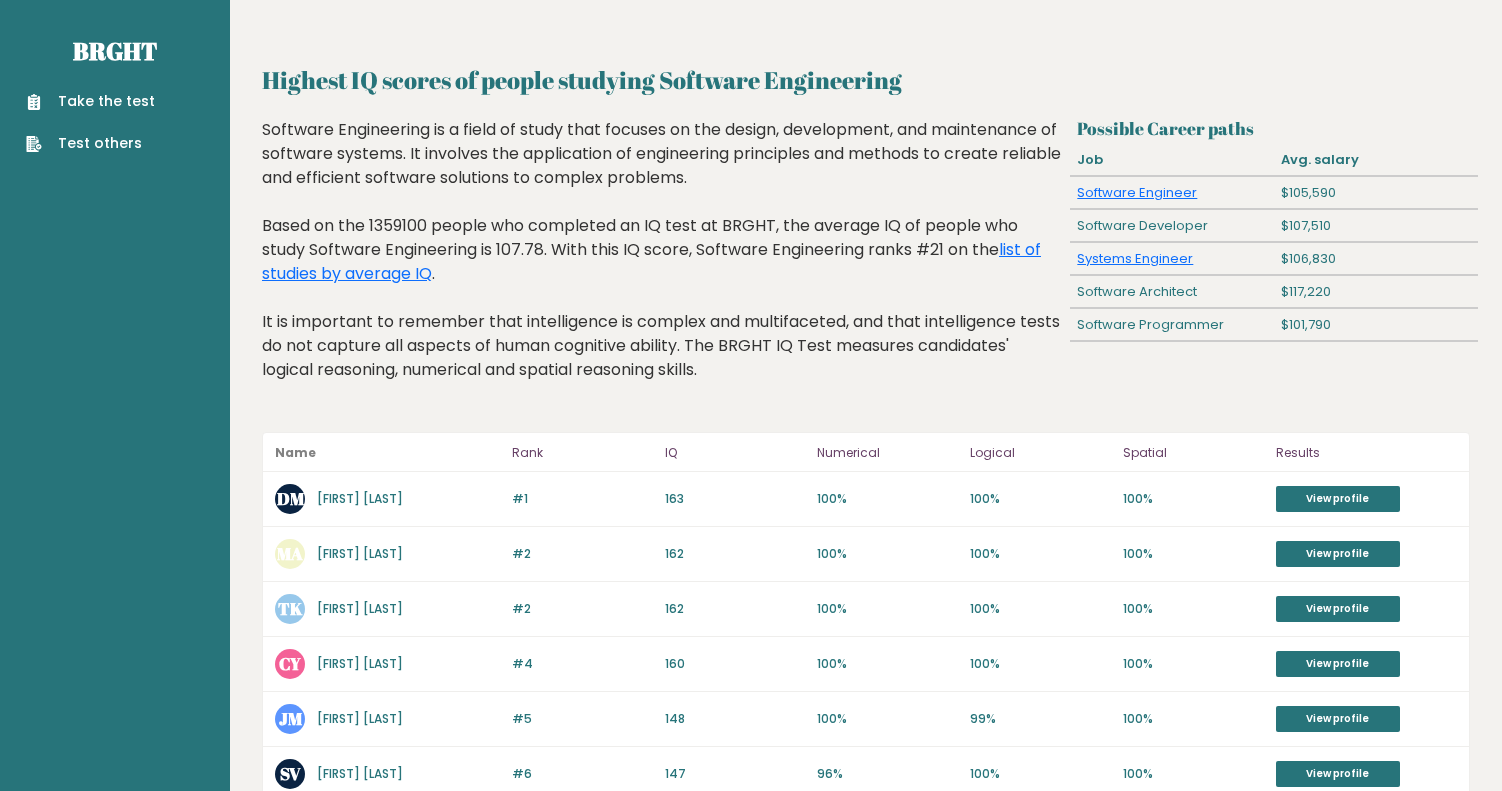 click on "Software Engineering is a field of study that focuses on the design, development, and maintenance of software systems. It involves the application of engineering principles and methods to create reliable and efficient software solutions to complex problems.
Based on the 1359100 people who completed an IQ test at BRGHT, the average IQ of people who study Software Engineering is 107.78. With this IQ score, Software Engineering ranks #21 on the  list of studies by average IQ .
It is important to remember that intelligence is complex and multifaceted, and that intelligence tests do not capture all aspects of human cognitive ability. The BRGHT IQ Test measures candidates' logical reasoning, numerical and spatial reasoning skills." at bounding box center (662, 265) 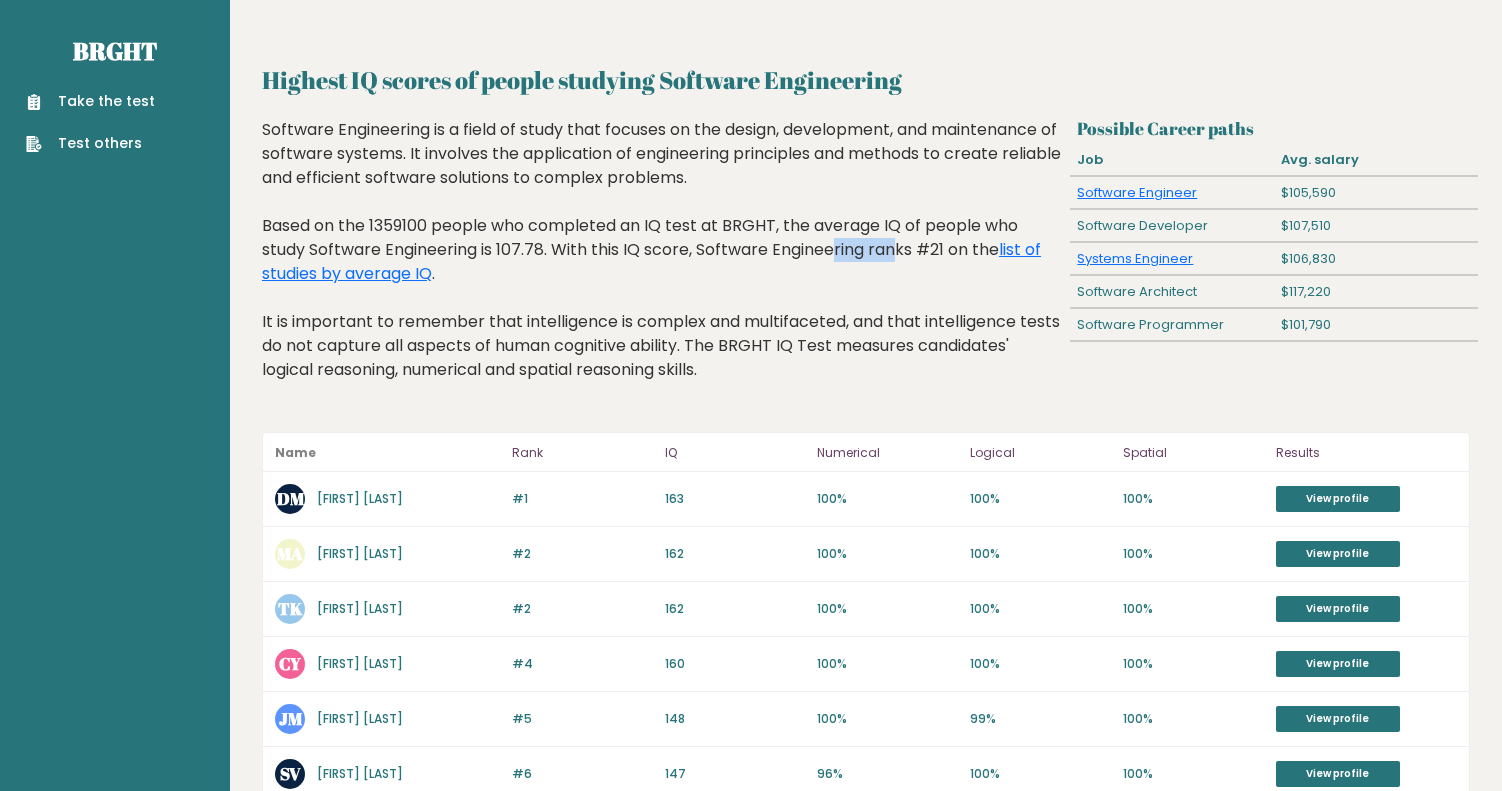 click on "Software Engineering is a field of study that focuses on the design, development, and maintenance of software systems. It involves the application of engineering principles and methods to create reliable and efficient software solutions to complex problems.
Based on the 1359100 people who completed an IQ test at BRGHT, the average IQ of people who study Software Engineering is 107.78. With this IQ score, Software Engineering ranks #21 on the  list of studies by average IQ .
It is important to remember that intelligence is complex and multifaceted, and that intelligence tests do not capture all aspects of human cognitive ability. The BRGHT IQ Test measures candidates' logical reasoning, numerical and spatial reasoning skills." at bounding box center (662, 265) 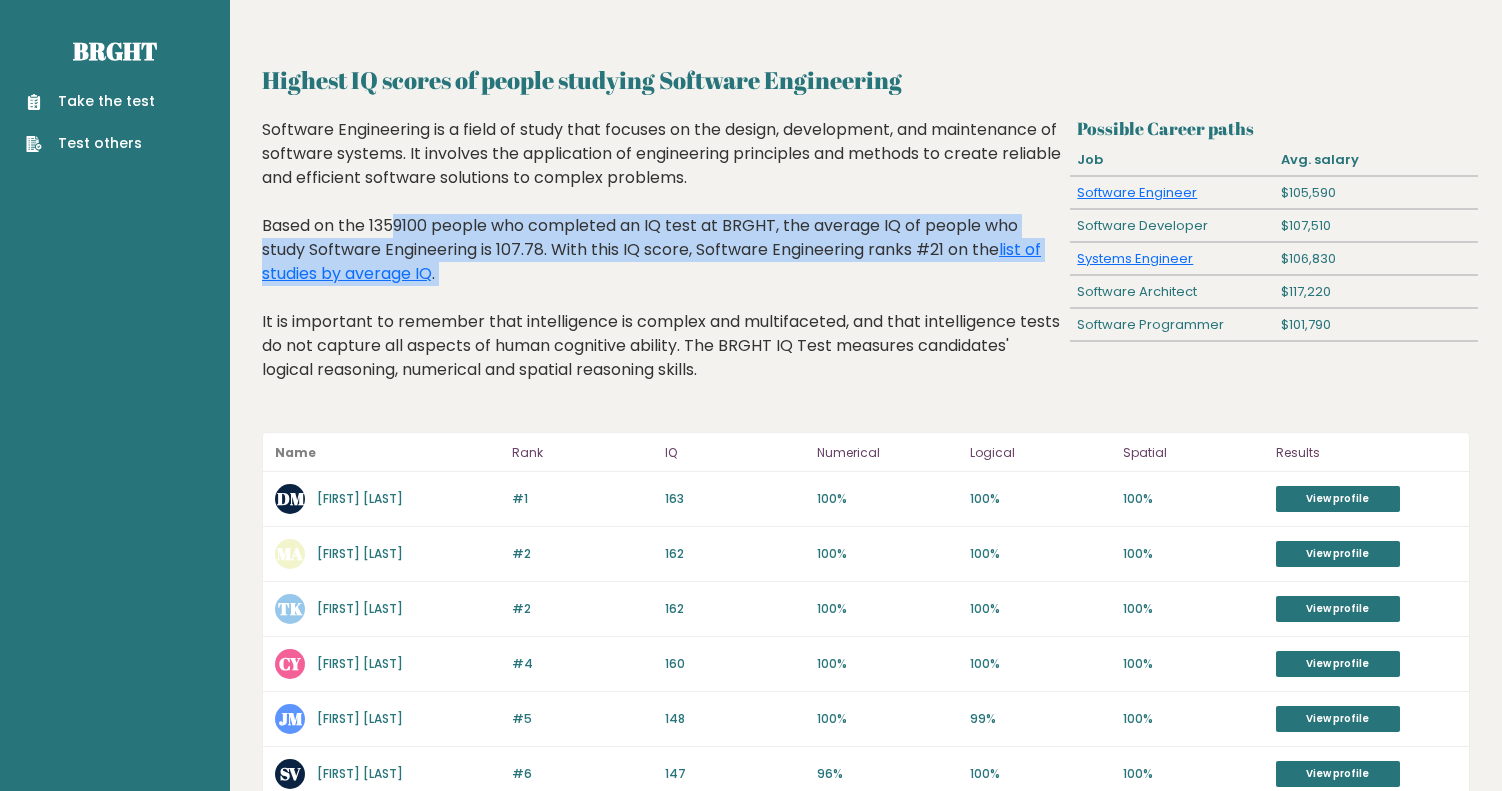 click on "Software Engineering is a field of study that focuses on the design, development, and maintenance of software systems. It involves the application of engineering principles and methods to create reliable and efficient software solutions to complex problems.
Based on the 1359100 people who completed an IQ test at BRGHT, the average IQ of people who study Software Engineering is 107.78. With this IQ score, Software Engineering ranks #21 on the  list of studies by average IQ .
It is important to remember that intelligence is complex and multifaceted, and that intelligence tests do not capture all aspects of human cognitive ability. The BRGHT IQ Test measures candidates' logical reasoning, numerical and spatial reasoning skills." at bounding box center (662, 265) 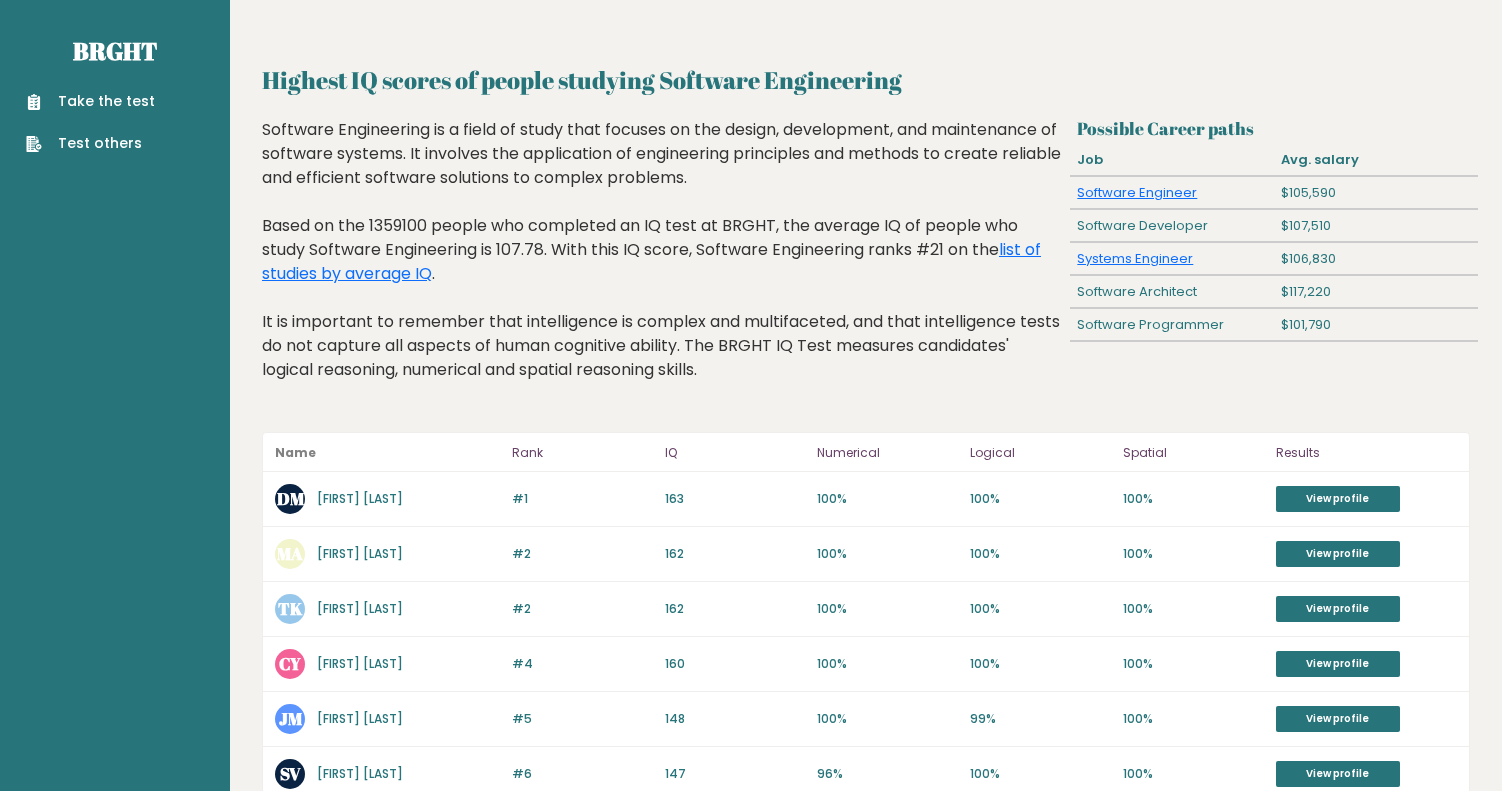 click on "Software Engineering is a field of study that focuses on the design, development, and maintenance of software systems. It involves the application of engineering principles and methods to create reliable and efficient software solutions to complex problems.
Based on the 1359100 people who completed an IQ test at BRGHT, the average IQ of people who study Software Engineering is 107.78. With this IQ score, Software Engineering ranks #21 on the  list of studies by average IQ .
It is important to remember that intelligence is complex and multifaceted, and that intelligence tests do not capture all aspects of human cognitive ability. The BRGHT IQ Test measures candidates' logical reasoning, numerical and spatial reasoning skills." at bounding box center (662, 265) 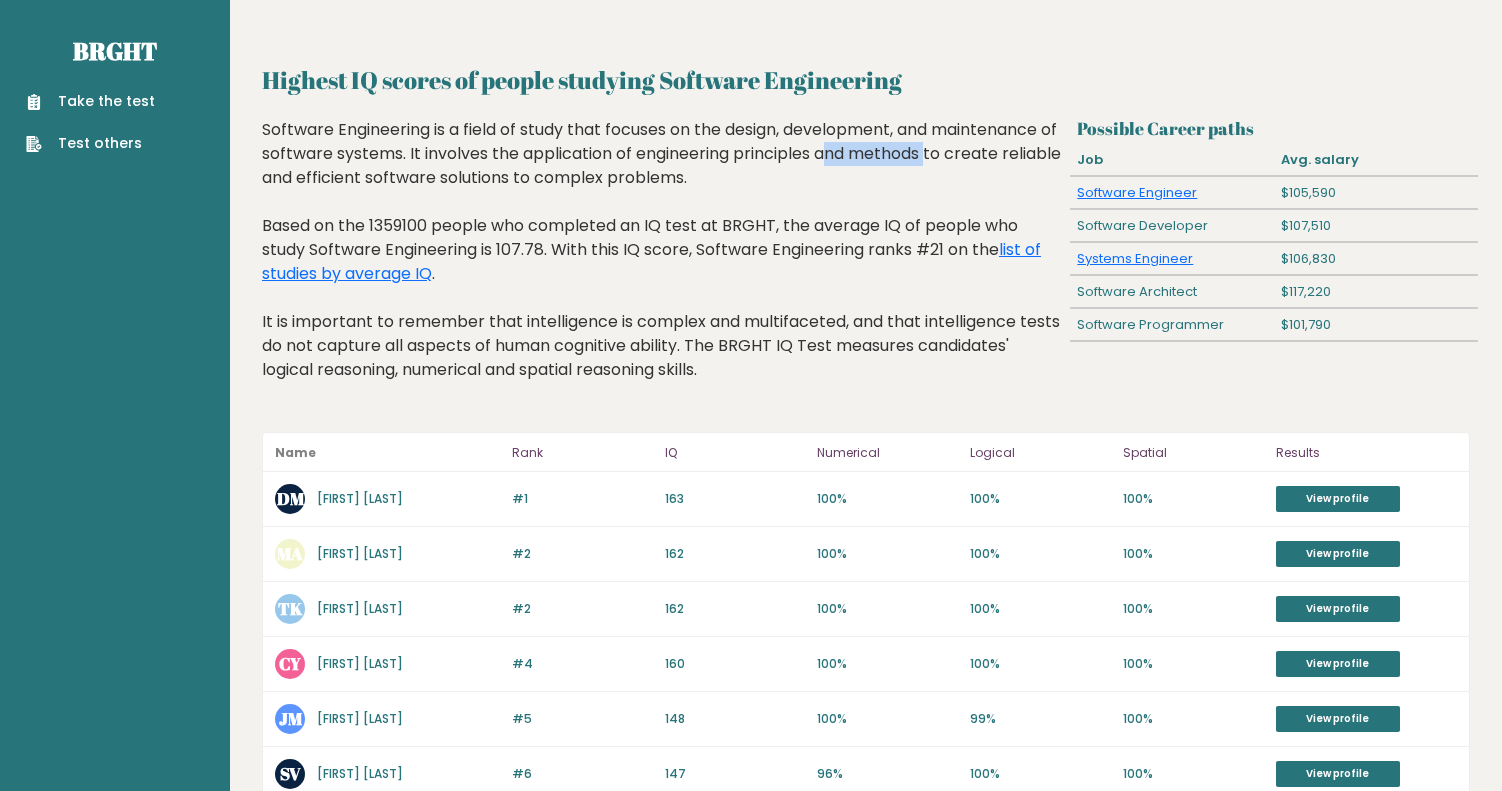 click on "Software Engineering is a field of study that focuses on the design, development, and maintenance of software systems. It involves the application of engineering principles and methods to create reliable and efficient software solutions to complex problems.
Based on the 1359100 people who completed an IQ test at BRGHT, the average IQ of people who study Software Engineering is 107.78. With this IQ score, Software Engineering ranks #21 on the  list of studies by average IQ .
It is important to remember that intelligence is complex and multifaceted, and that intelligence tests do not capture all aspects of human cognitive ability. The BRGHT IQ Test measures candidates' logical reasoning, numerical and spatial reasoning skills." at bounding box center [662, 265] 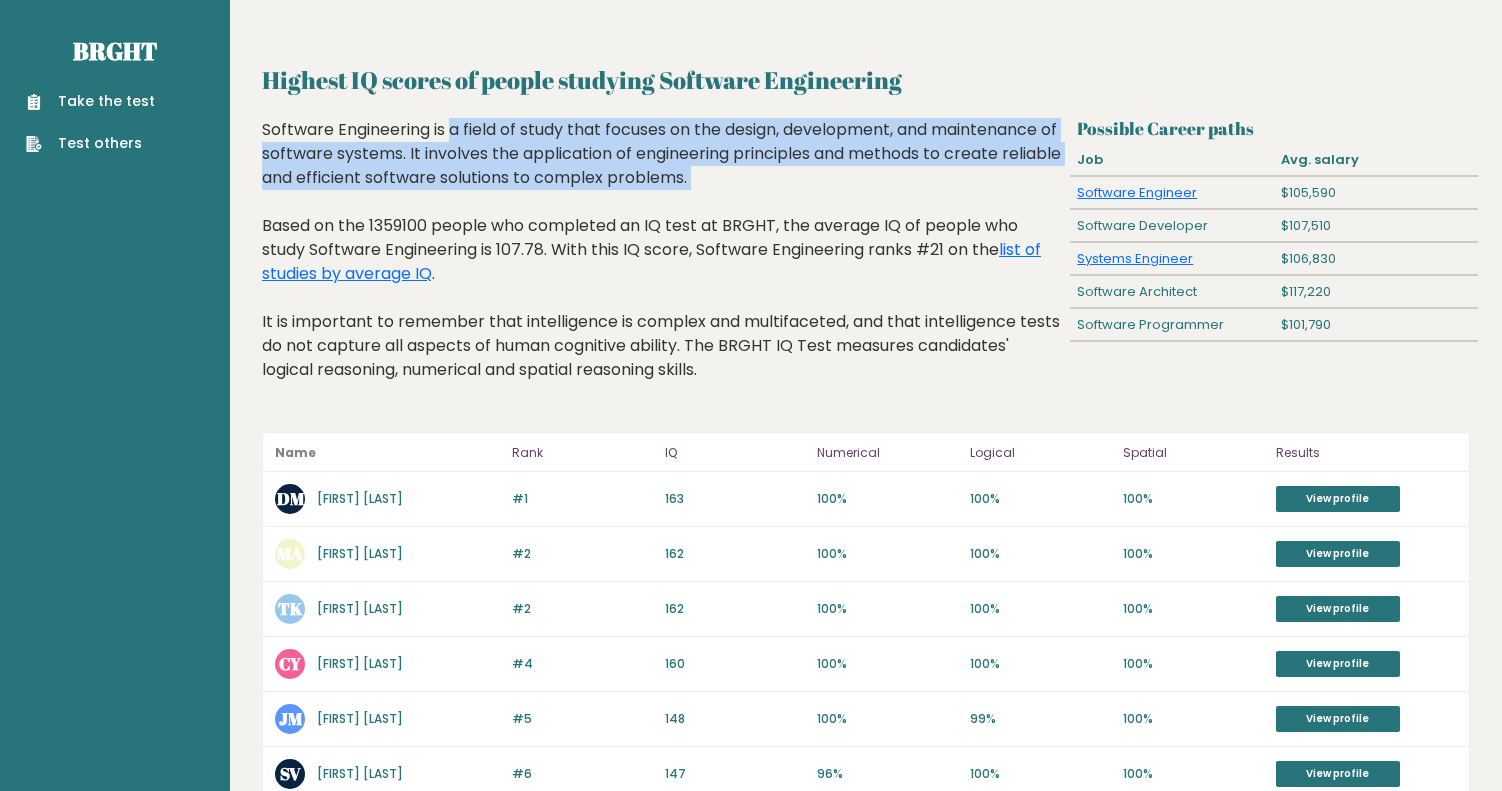 click on "Highest IQ scores
of people studying Software Engineering" at bounding box center (866, 80) 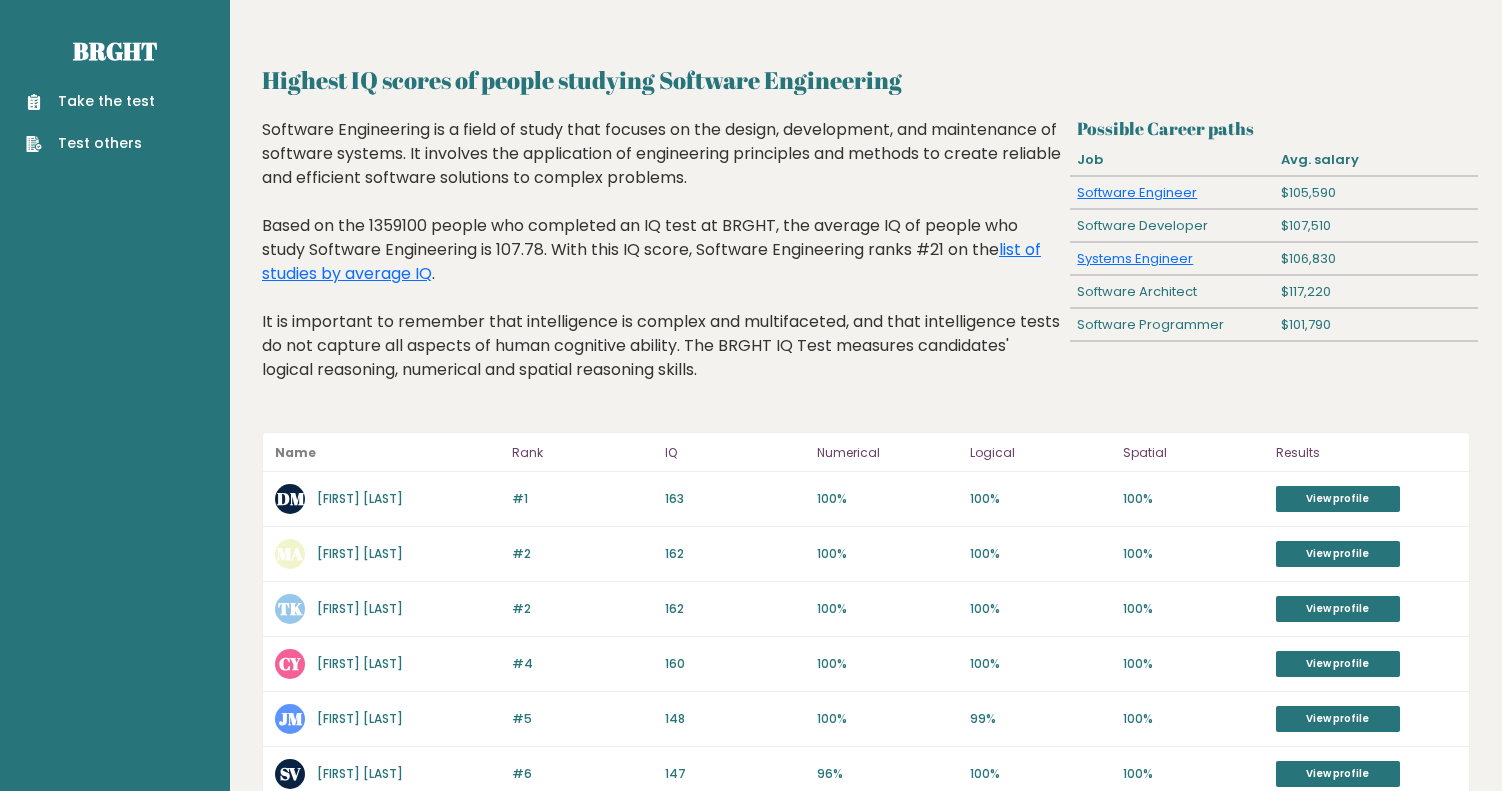 click on "Highest IQ scores
of people studying Software Engineering" at bounding box center [866, 80] 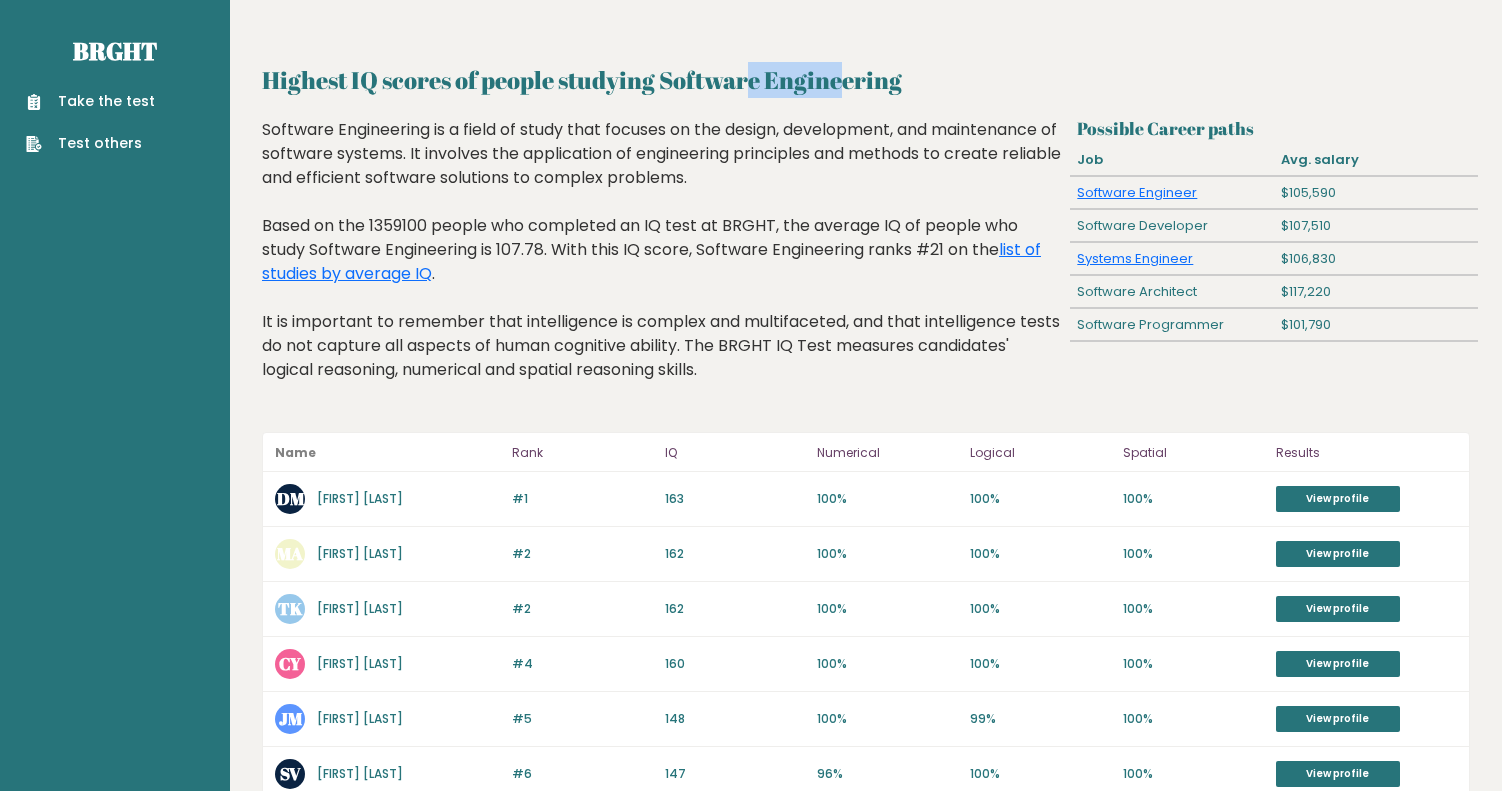 click on "Highest IQ scores
of people studying Software Engineering" at bounding box center [866, 80] 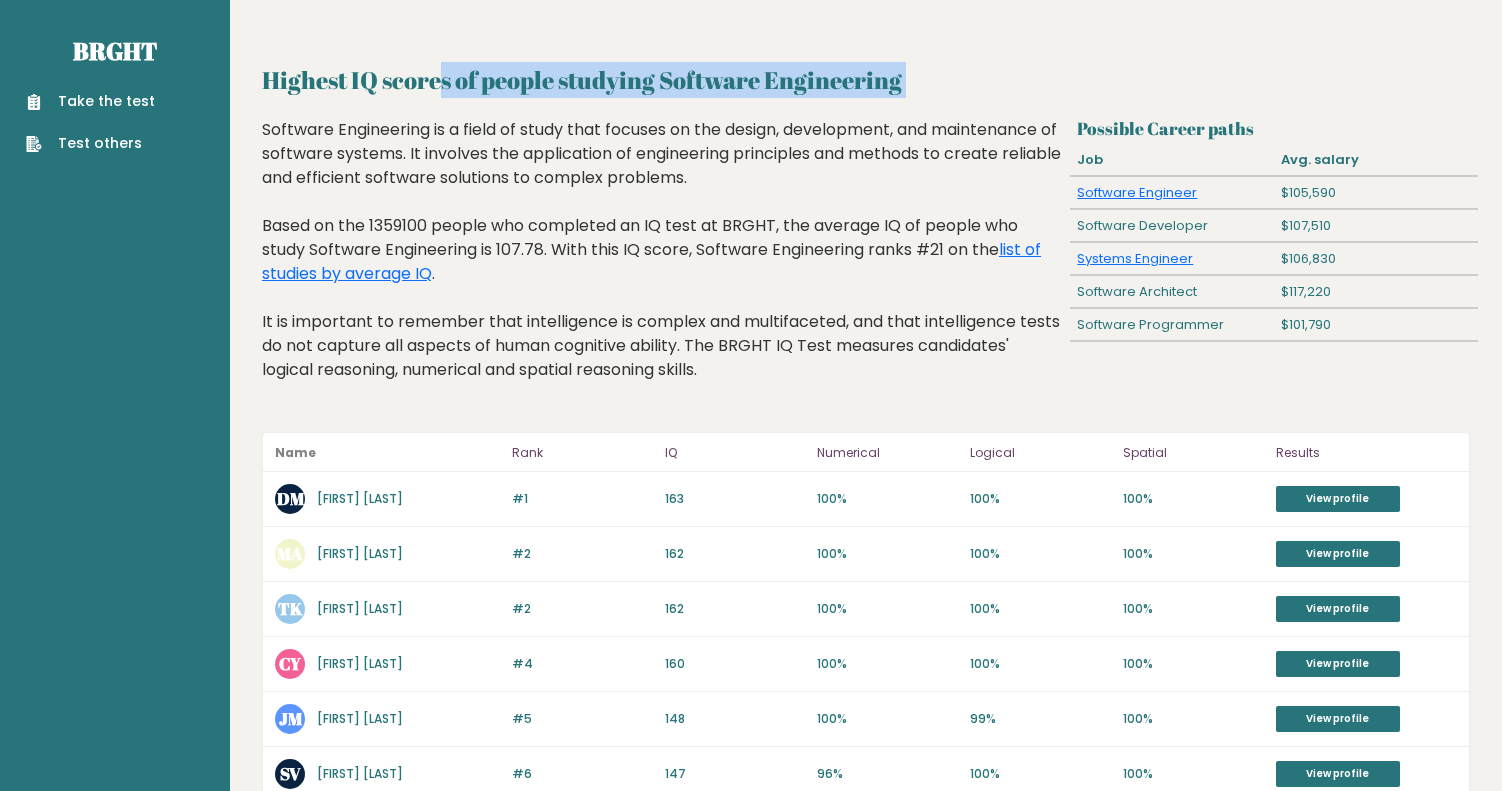 click on "Highest IQ scores
of people studying Software Engineering" at bounding box center (866, 80) 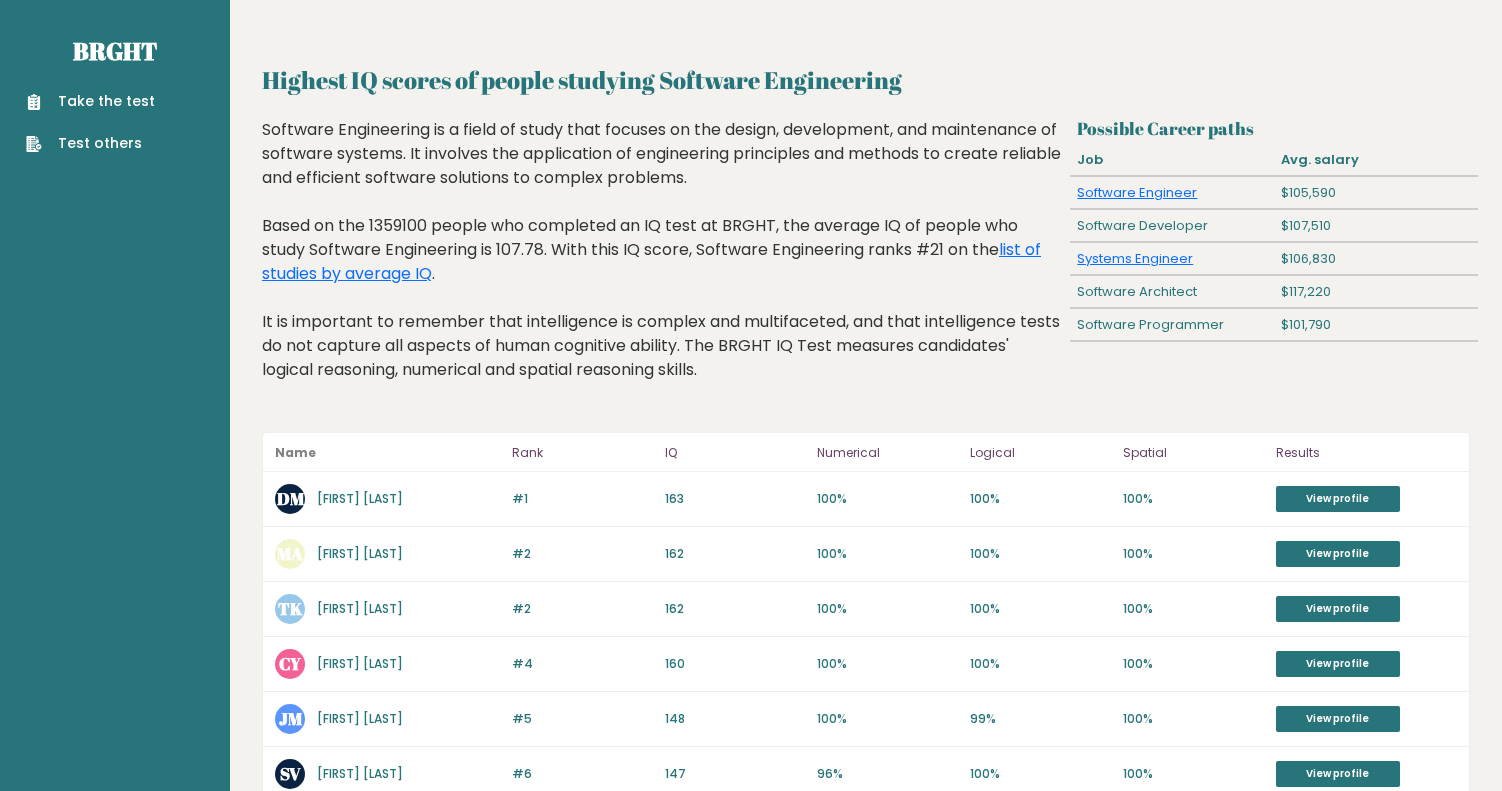 click on "Software Engineering is a field of study that focuses on the design, development, and maintenance of software systems. It involves the application of engineering principles and methods to create reliable and efficient software solutions to complex problems.
Based on the 1359100 people who completed an IQ test at BRGHT, the average IQ of people who study Software Engineering is 107.78. With this IQ score, Software Engineering ranks #21 on the  list of studies by average IQ .
It is important to remember that intelligence is complex and multifaceted, and that intelligence tests do not capture all aspects of human cognitive ability. The BRGHT IQ Test measures candidates' logical reasoning, numerical and spatial reasoning skills." at bounding box center [662, 265] 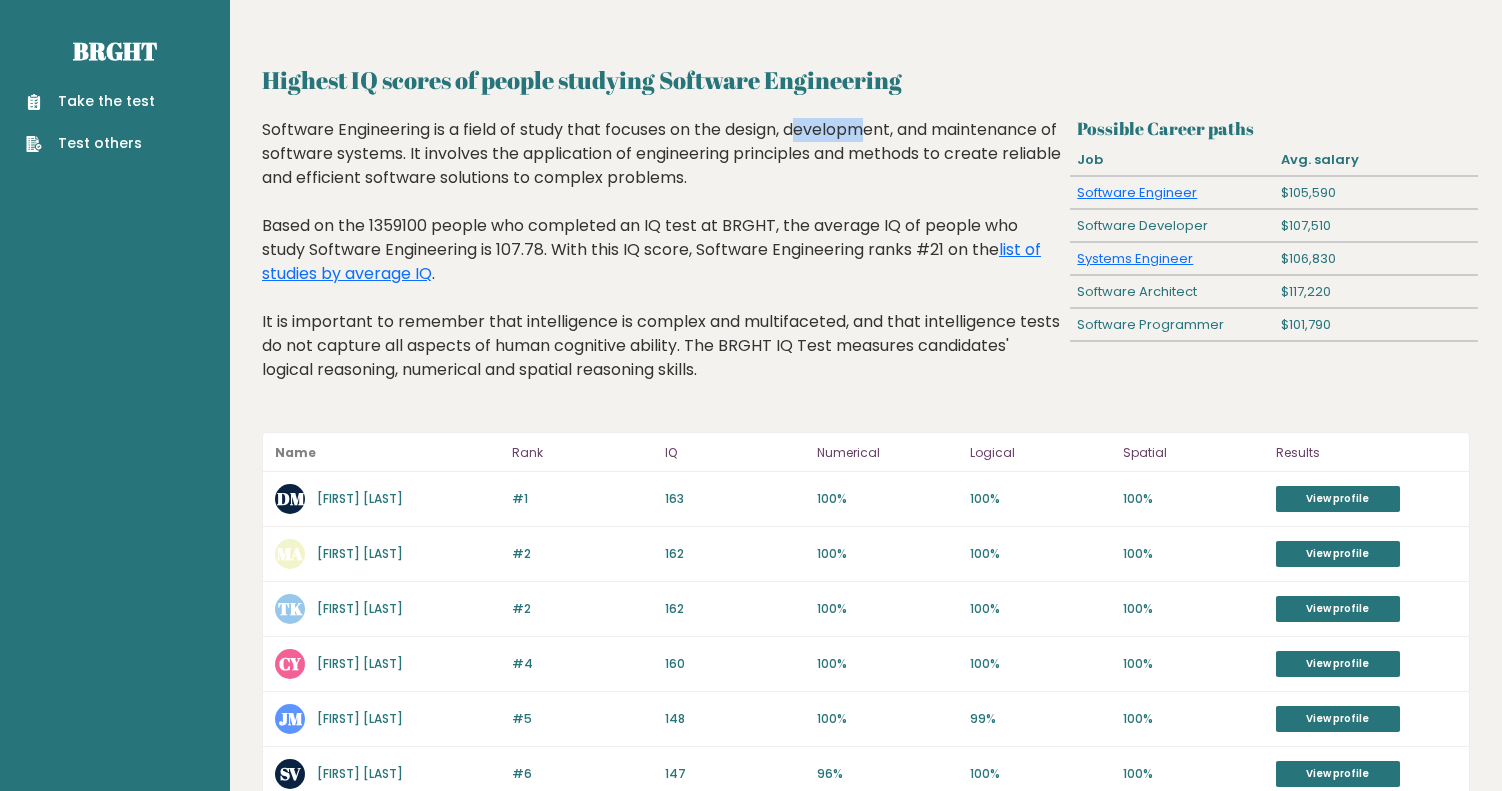 click on "Software Engineering is a field of study that focuses on the design, development, and maintenance of software systems. It involves the application of engineering principles and methods to create reliable and efficient software solutions to complex problems.
Based on the 1359100 people who completed an IQ test at BRGHT, the average IQ of people who study Software Engineering is 107.78. With this IQ score, Software Engineering ranks #21 on the  list of studies by average IQ .
It is important to remember that intelligence is complex and multifaceted, and that intelligence tests do not capture all aspects of human cognitive ability. The BRGHT IQ Test measures candidates' logical reasoning, numerical and spatial reasoning skills." at bounding box center (662, 265) 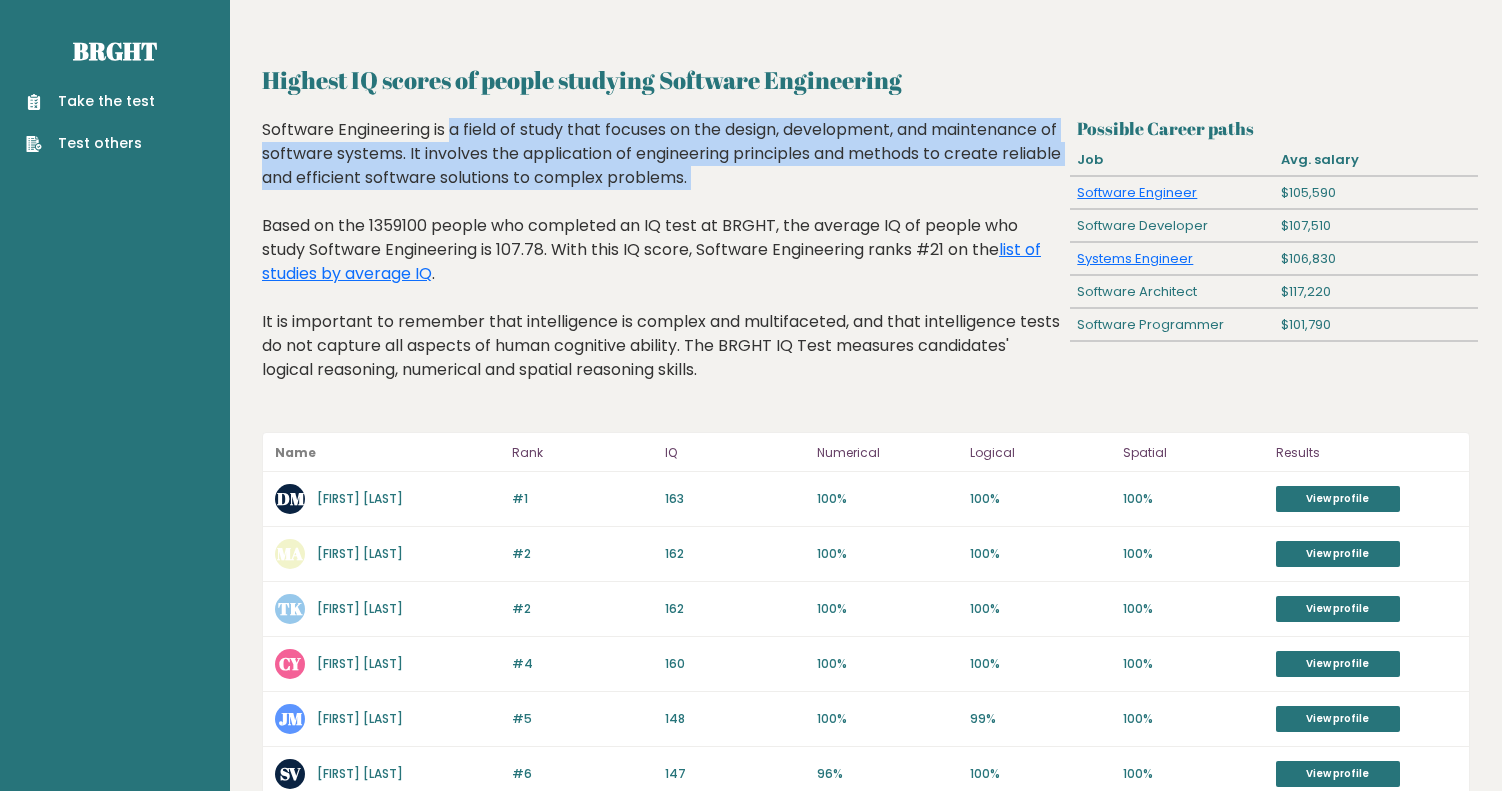 click on "Software Engineering is a field of study that focuses on the design, development, and maintenance of software systems. It involves the application of engineering principles and methods to create reliable and efficient software solutions to complex problems.
Based on the 1359100 people who completed an IQ test at BRGHT, the average IQ of people who study Software Engineering is 107.78. With this IQ score, Software Engineering ranks #21 on the  list of studies by average IQ .
It is important to remember that intelligence is complex and multifaceted, and that intelligence tests do not capture all aspects of human cognitive ability. The BRGHT IQ Test measures candidates' logical reasoning, numerical and spatial reasoning skills." at bounding box center (662, 265) 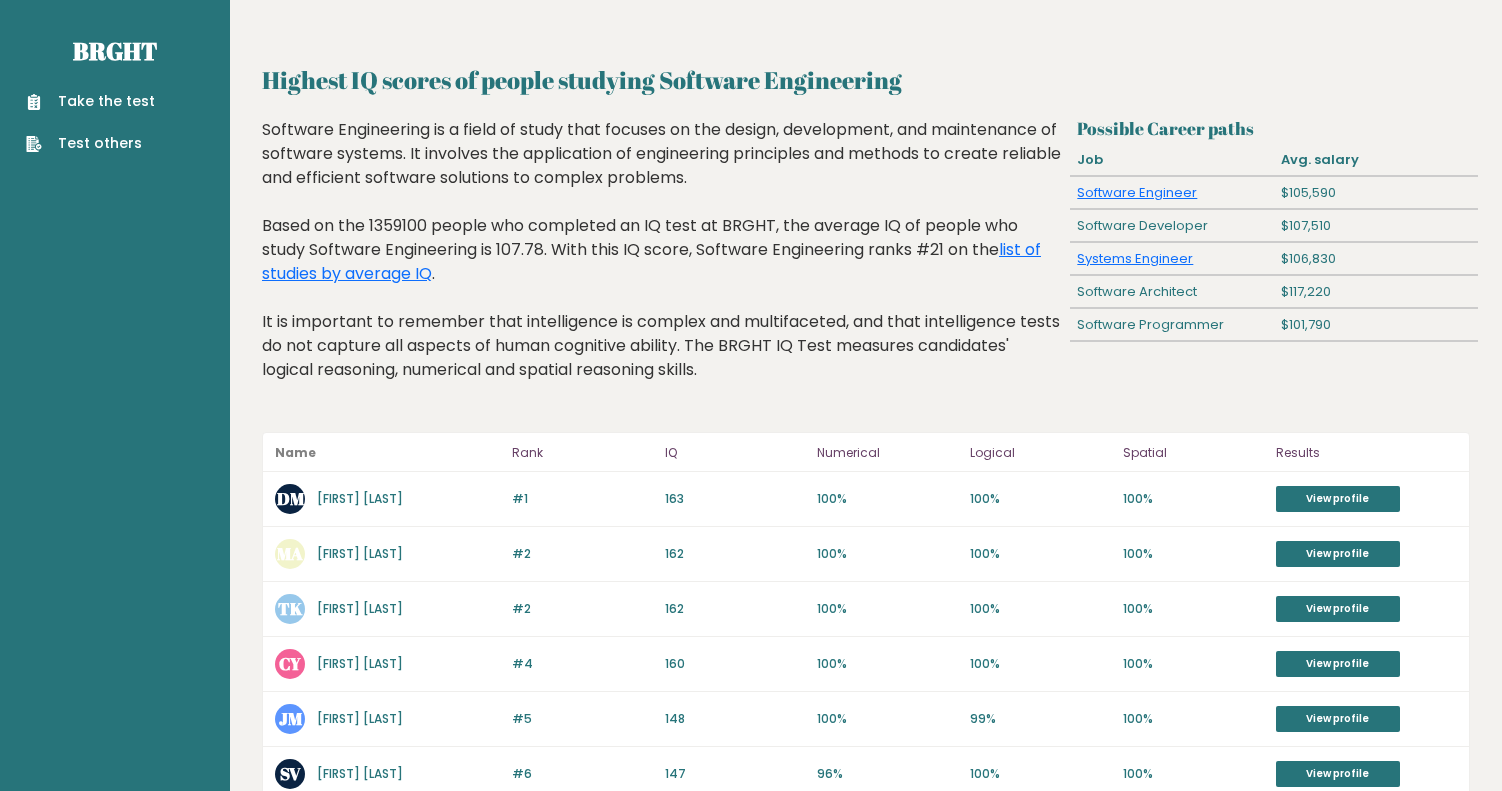click on "Software Engineering is a field of study that focuses on the design, development, and maintenance of software systems. It involves the application of engineering principles and methods to create reliable and efficient software solutions to complex problems.
Based on the 1359100 people who completed an IQ test at BRGHT, the average IQ of people who study Software Engineering is 107.78. With this IQ score, Software Engineering ranks #21 on the  list of studies by average IQ .
It is important to remember that intelligence is complex and multifaceted, and that intelligence tests do not capture all aspects of human cognitive ability. The BRGHT IQ Test measures candidates' logical reasoning, numerical and spatial reasoning skills." at bounding box center (662, 265) 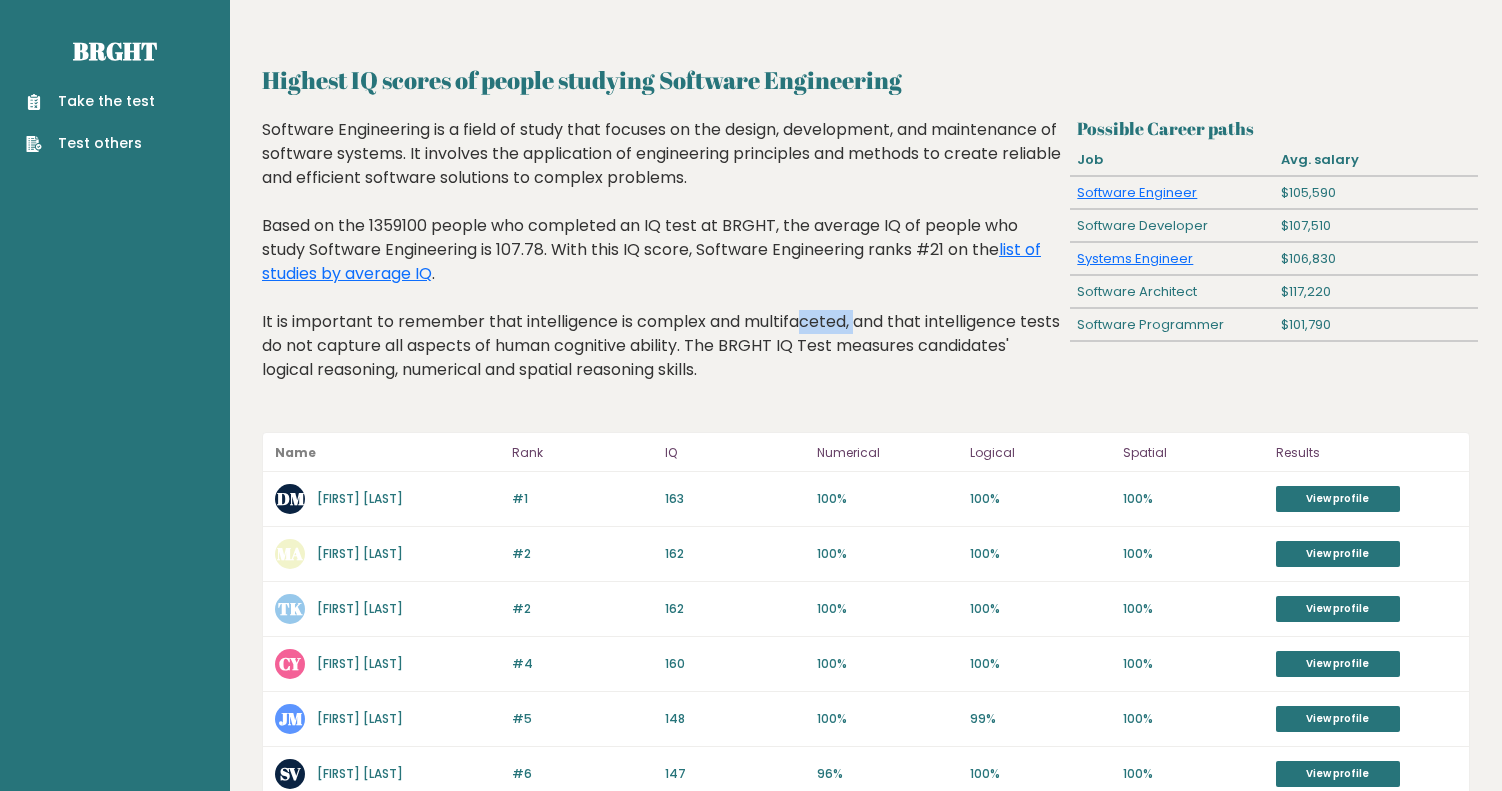 click on "Software Engineering is a field of study that focuses on the design, development, and maintenance of software systems. It involves the application of engineering principles and methods to create reliable and efficient software solutions to complex problems.
Based on the 1359100 people who completed an IQ test at BRGHT, the average IQ of people who study Software Engineering is 107.78. With this IQ score, Software Engineering ranks #21 on the  list of studies by average IQ .
It is important to remember that intelligence is complex and multifaceted, and that intelligence tests do not capture all aspects of human cognitive ability. The BRGHT IQ Test measures candidates' logical reasoning, numerical and spatial reasoning skills." at bounding box center (662, 265) 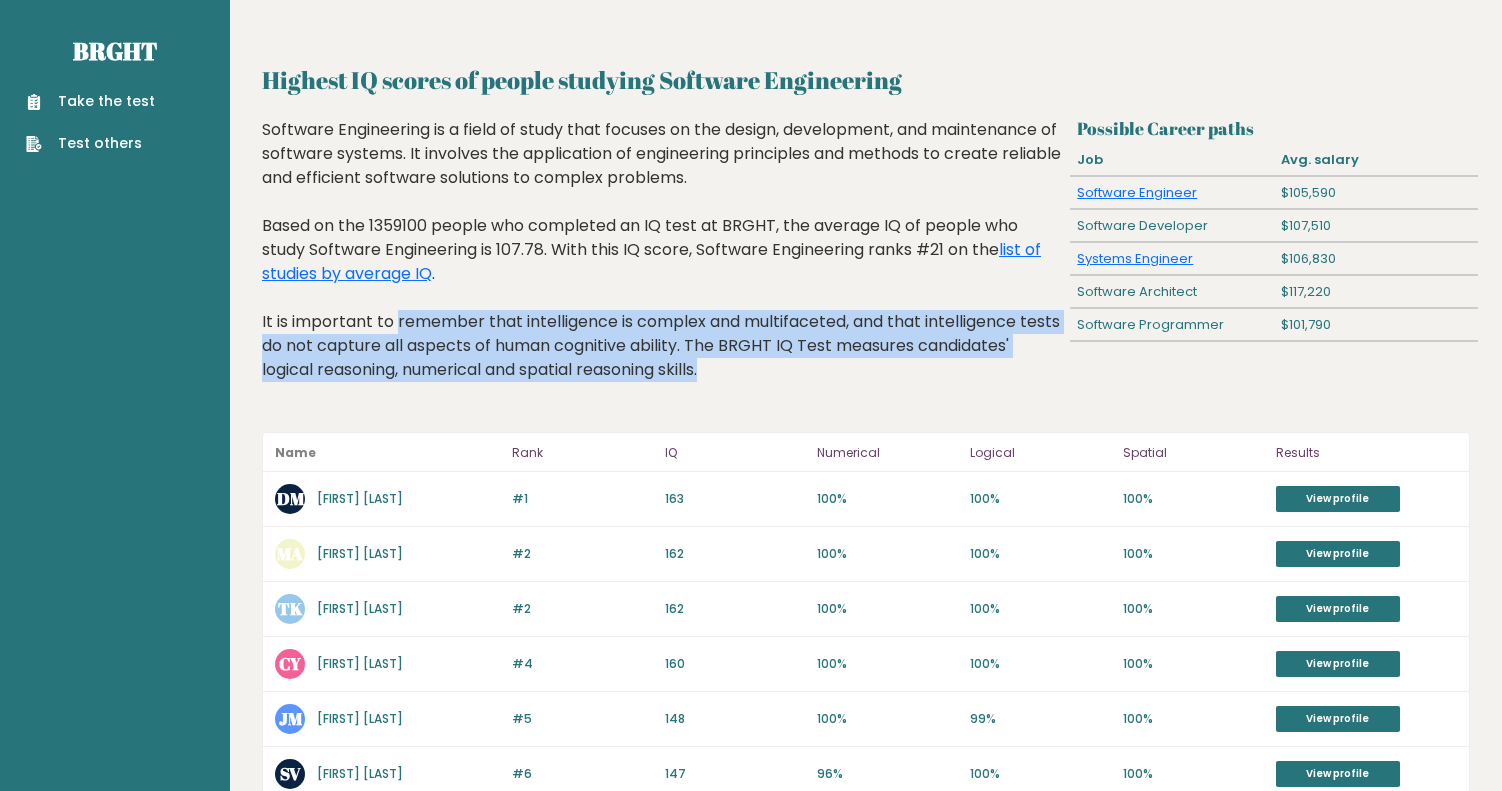 click on "Software Engineering is a field of study that focuses on the design, development, and maintenance of software systems. It involves the application of engineering principles and methods to create reliable and efficient software solutions to complex problems.
Based on the 1359100 people who completed an IQ test at BRGHT, the average IQ of people who study Software Engineering is 107.78. With this IQ score, Software Engineering ranks #21 on the  list of studies by average IQ .
It is important to remember that intelligence is complex and multifaceted, and that intelligence tests do not capture all aspects of human cognitive ability. The BRGHT IQ Test measures candidates' logical reasoning, numerical and spatial reasoning skills." at bounding box center [662, 265] 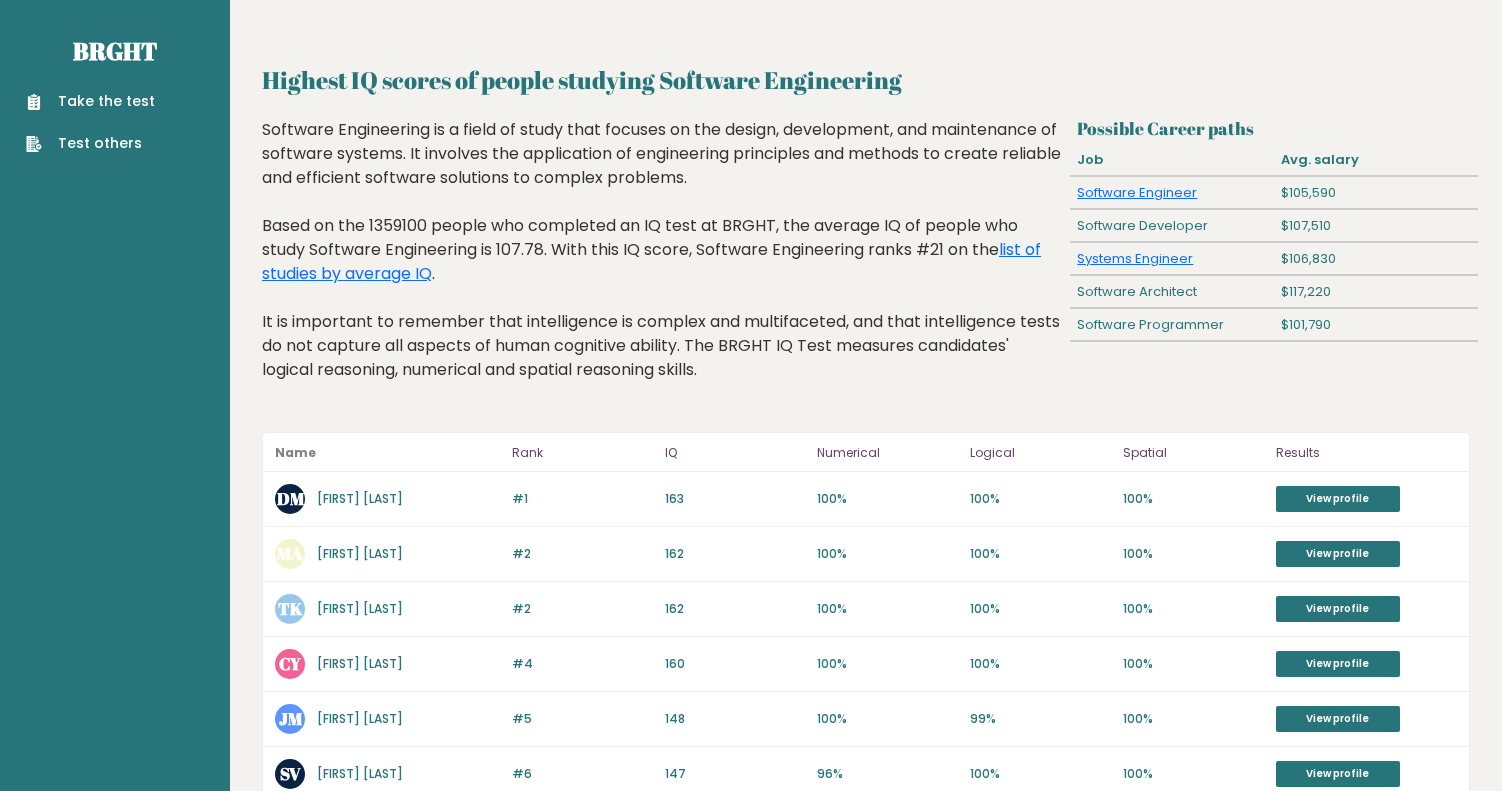 click on "Software Engineering is a field of study that focuses on the design, development, and maintenance of software systems. It involves the application of engineering principles and methods to create reliable and efficient software solutions to complex problems.
Based on the 1359100 people who completed an IQ test at BRGHT, the average IQ of people who study Software Engineering is 107.78. With this IQ score, Software Engineering ranks #21 on the  list of studies by average IQ .
It is important to remember that intelligence is complex and multifaceted, and that intelligence tests do not capture all aspects of human cognitive ability. The BRGHT IQ Test measures candidates' logical reasoning, numerical and spatial reasoning skills." at bounding box center (662, 265) 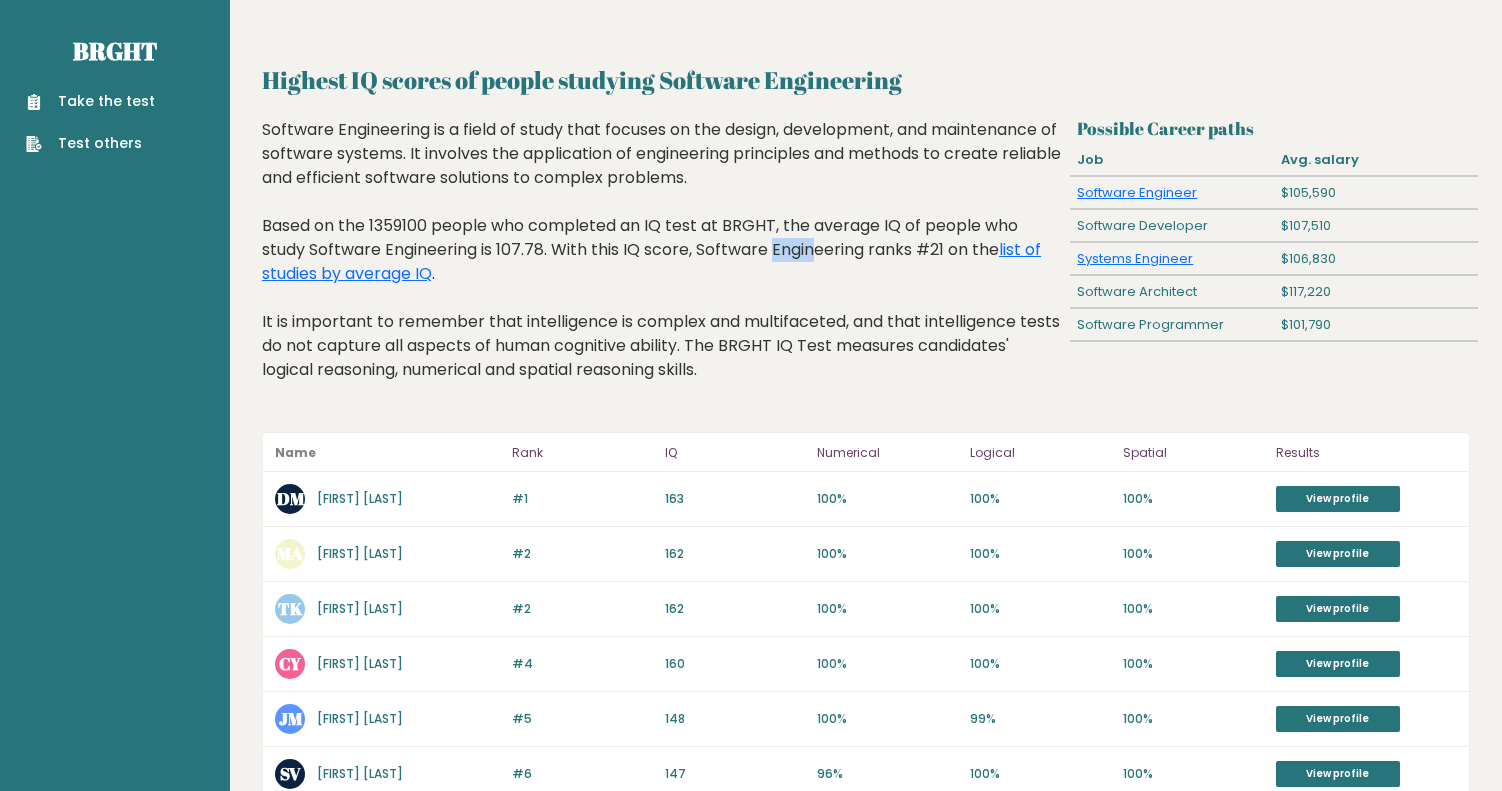 click on "Software Engineering is a field of study that focuses on the design, development, and maintenance of software systems. It involves the application of engineering principles and methods to create reliable and efficient software solutions to complex problems.
Based on the 1359100 people who completed an IQ test at BRGHT, the average IQ of people who study Software Engineering is 107.78. With this IQ score, Software Engineering ranks #21 on the  list of studies by average IQ .
It is important to remember that intelligence is complex and multifaceted, and that intelligence tests do not capture all aspects of human cognitive ability. The BRGHT IQ Test measures candidates' logical reasoning, numerical and spatial reasoning skills." at bounding box center [662, 265] 